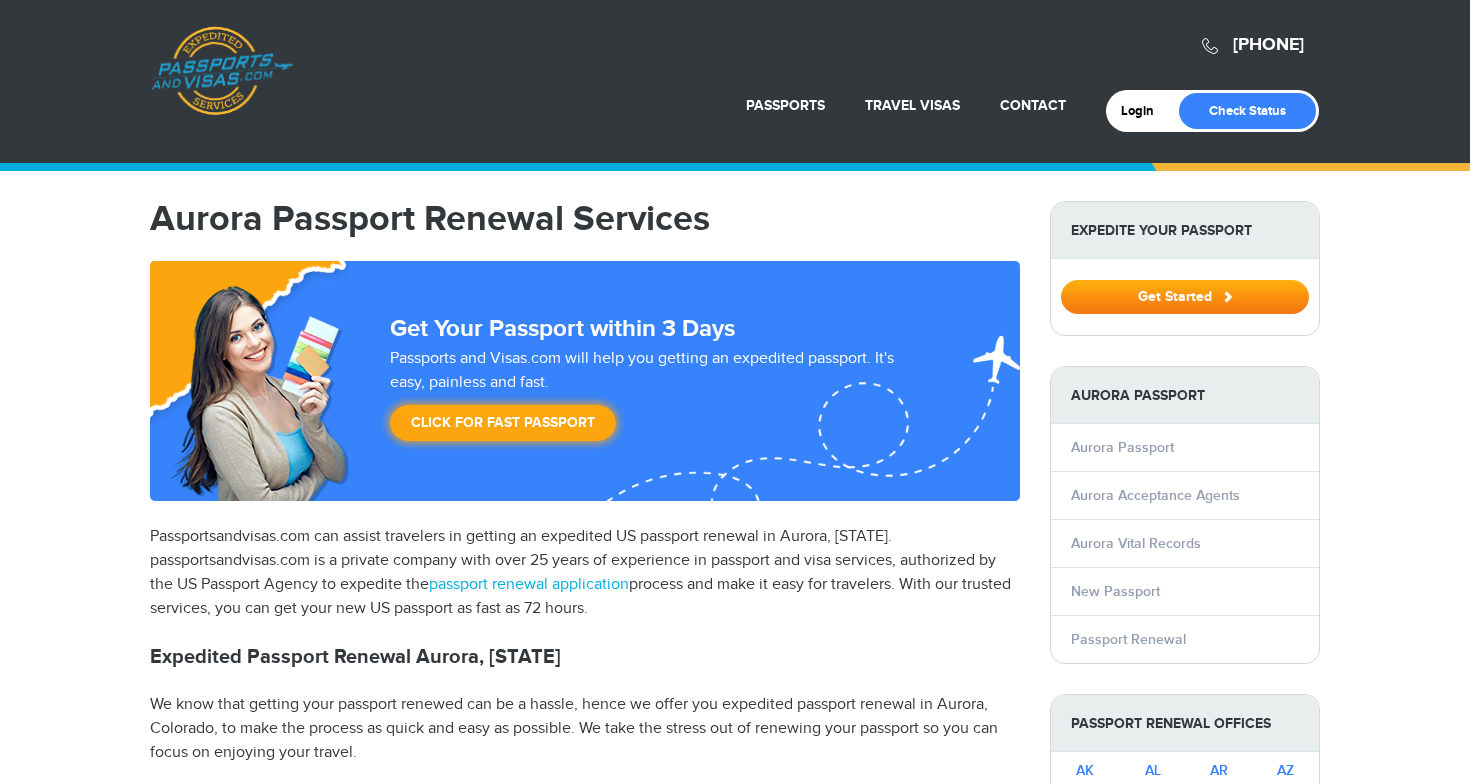 scroll, scrollTop: 0, scrollLeft: 0, axis: both 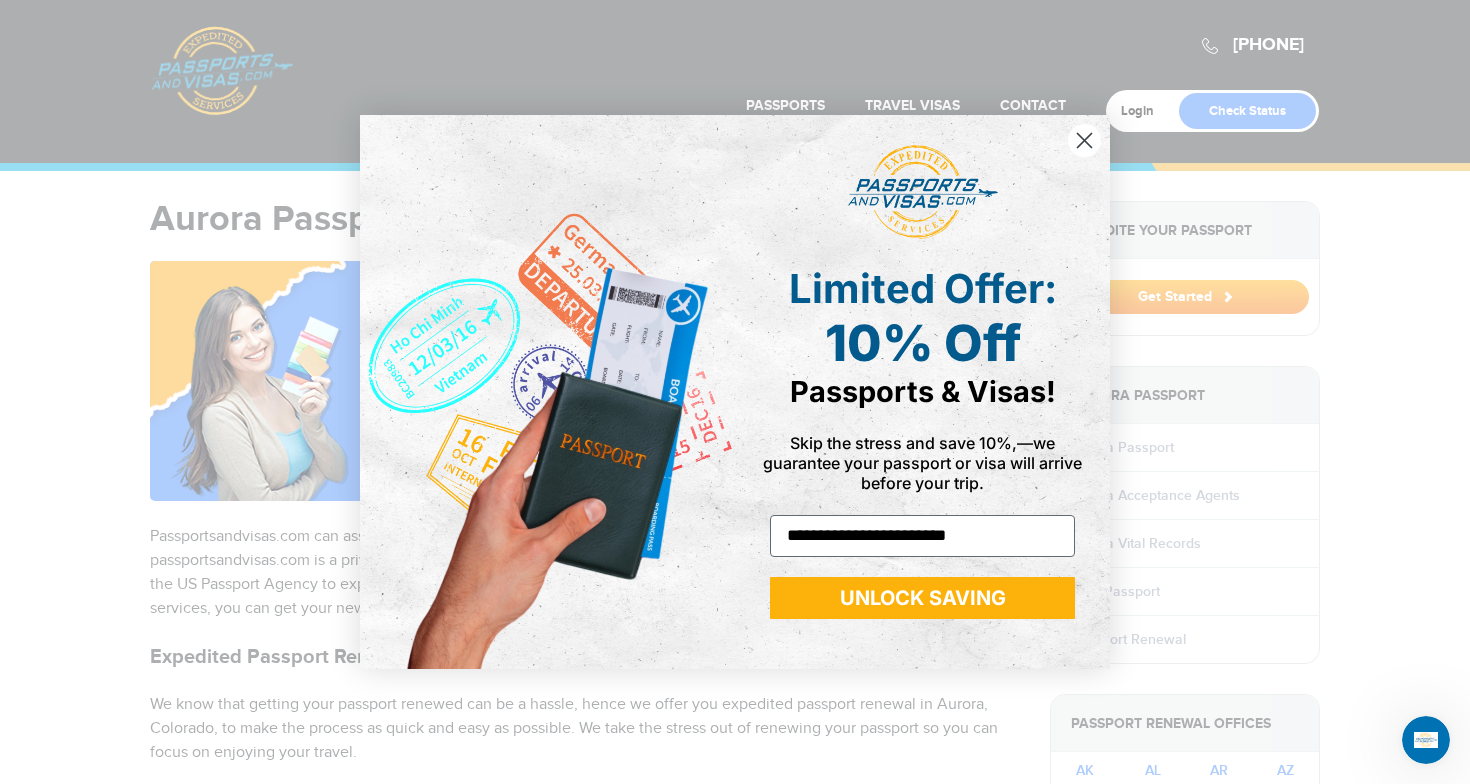 type on "**********" 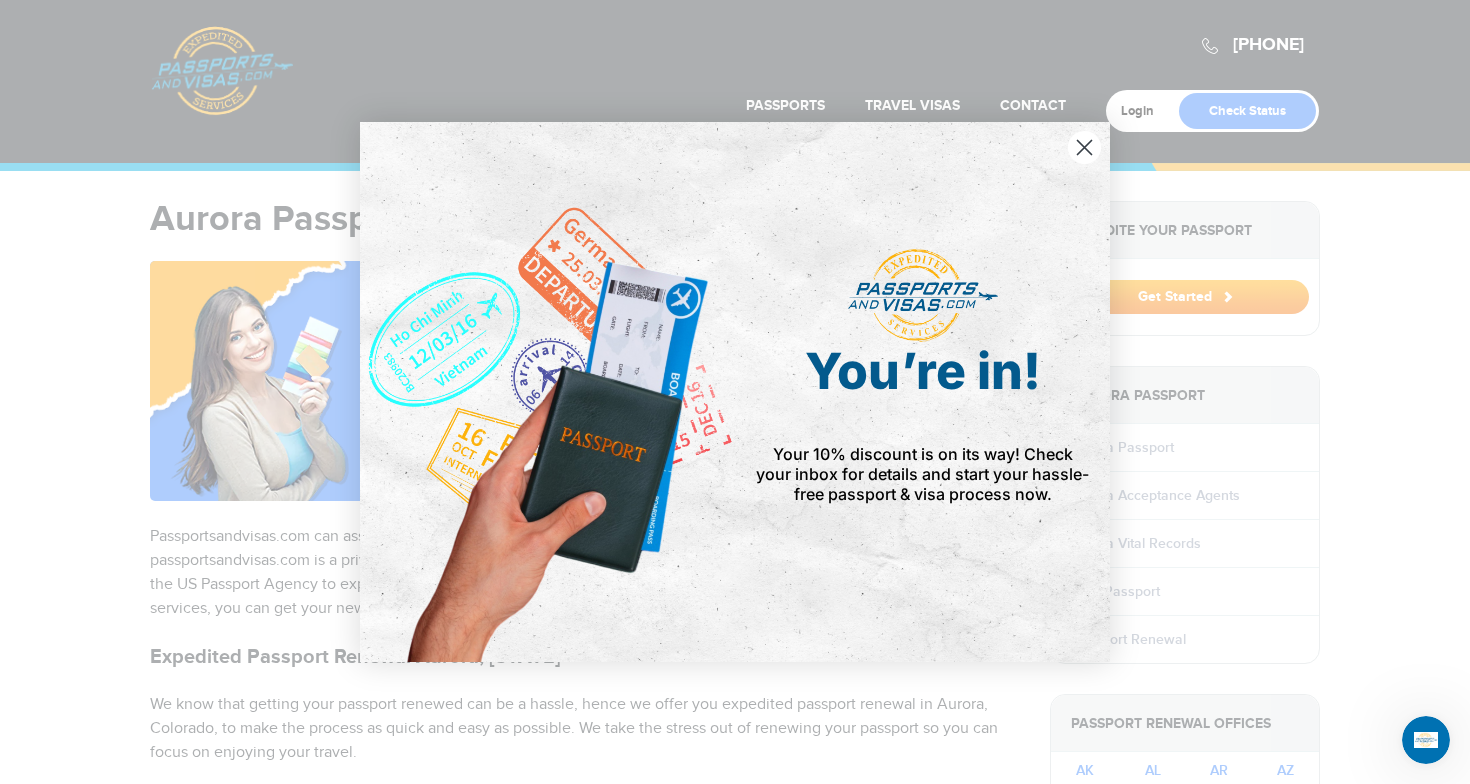 click 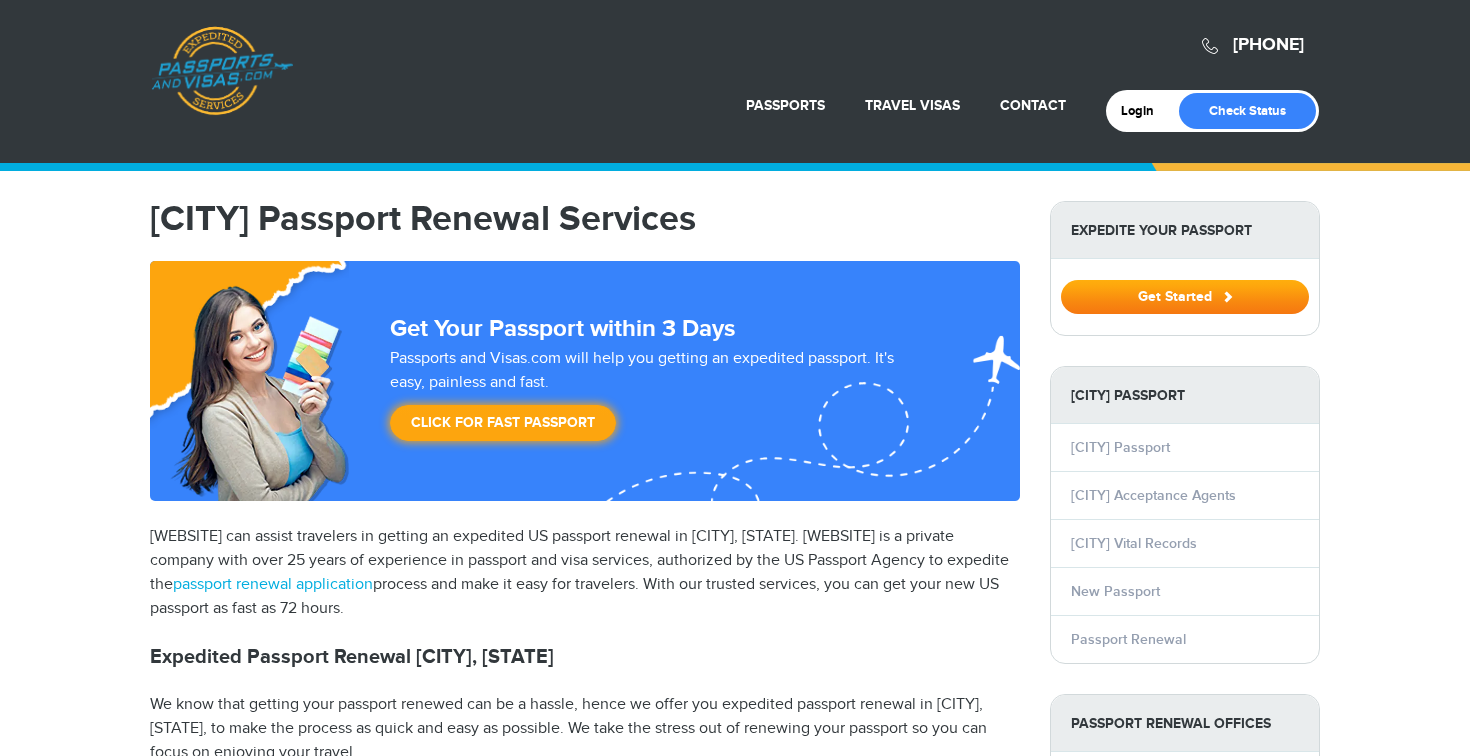 scroll, scrollTop: 0, scrollLeft: 0, axis: both 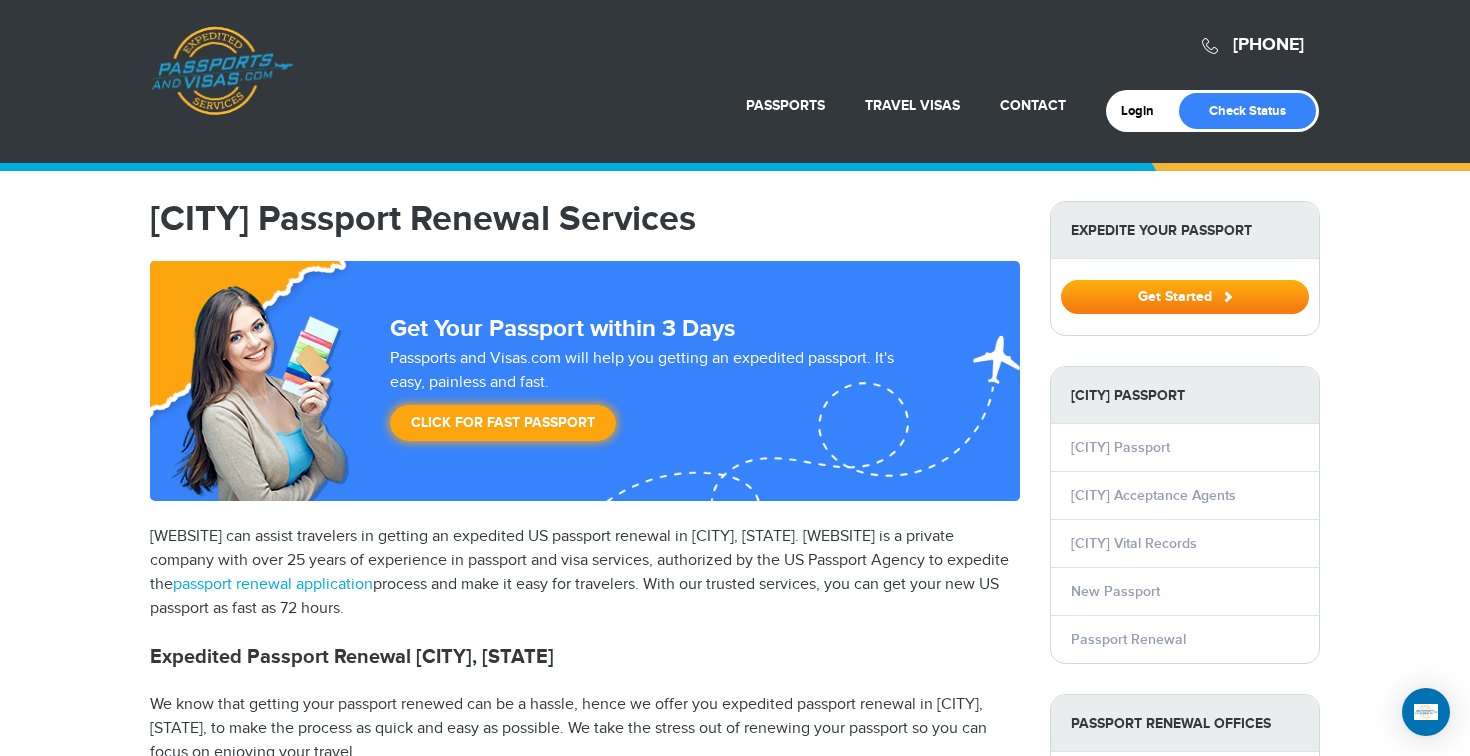 click on "[PHONE]
[WEBSITE]
Login
Check Status
Passports
Passport Renewal
New Passport
Second Passport
Passport Name Change
Lost Passport" at bounding box center (735, 81) 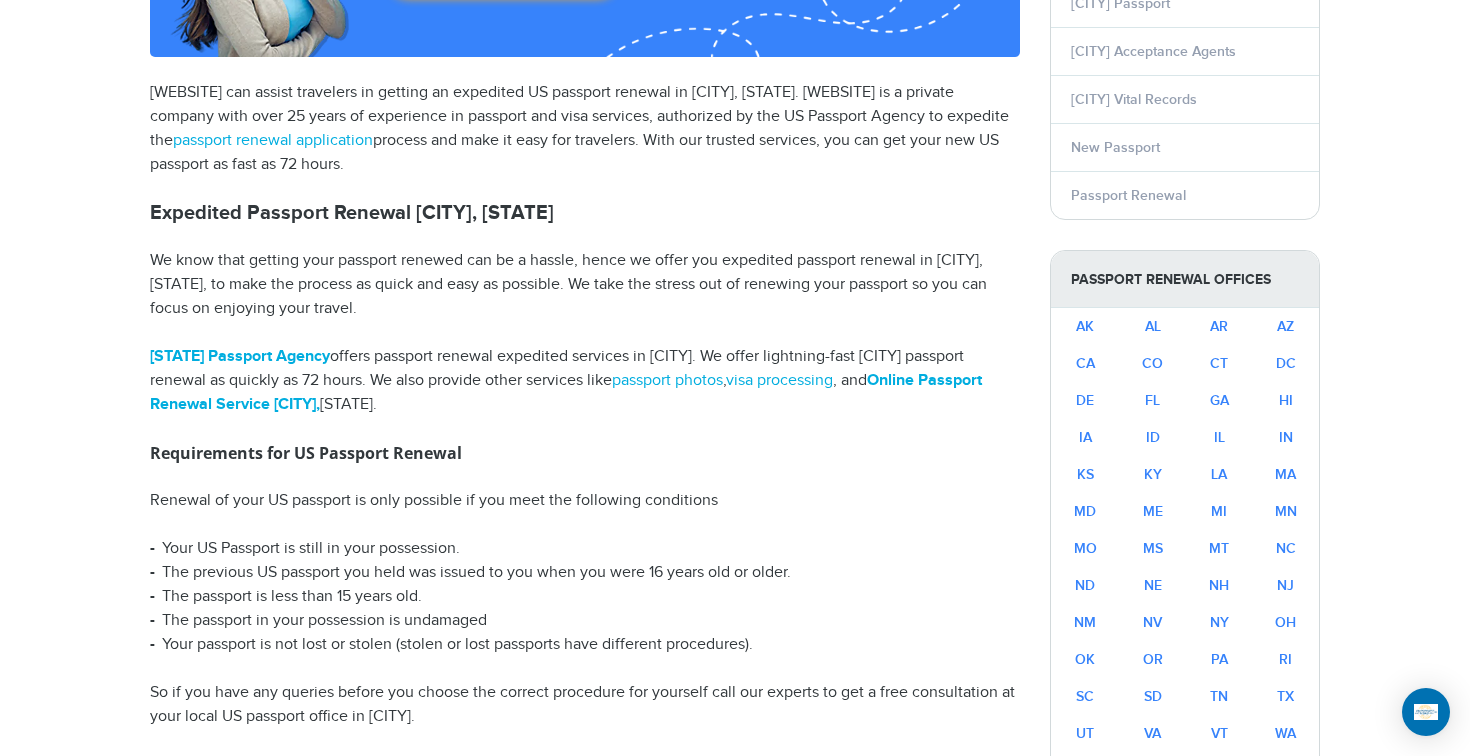 scroll, scrollTop: 445, scrollLeft: 0, axis: vertical 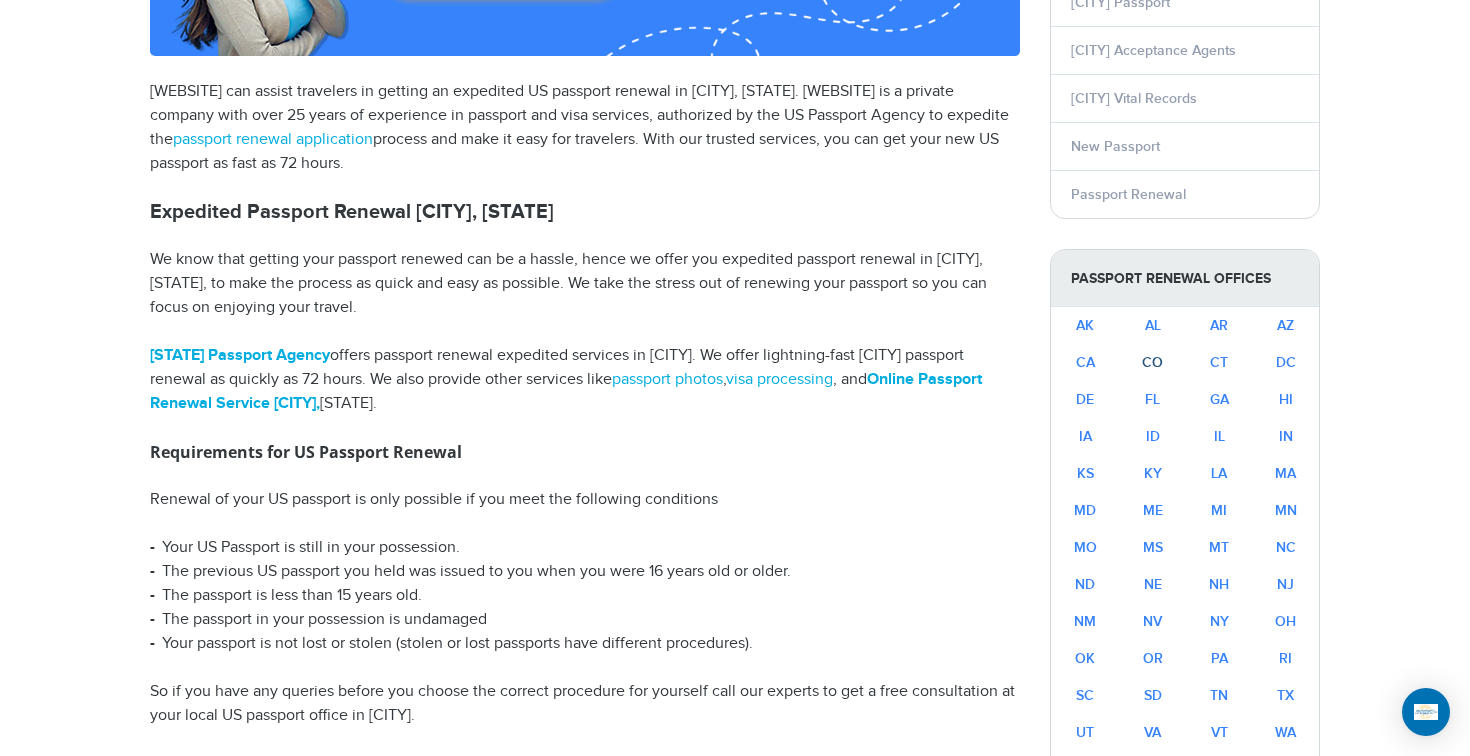 click on "CO" at bounding box center [1152, 362] 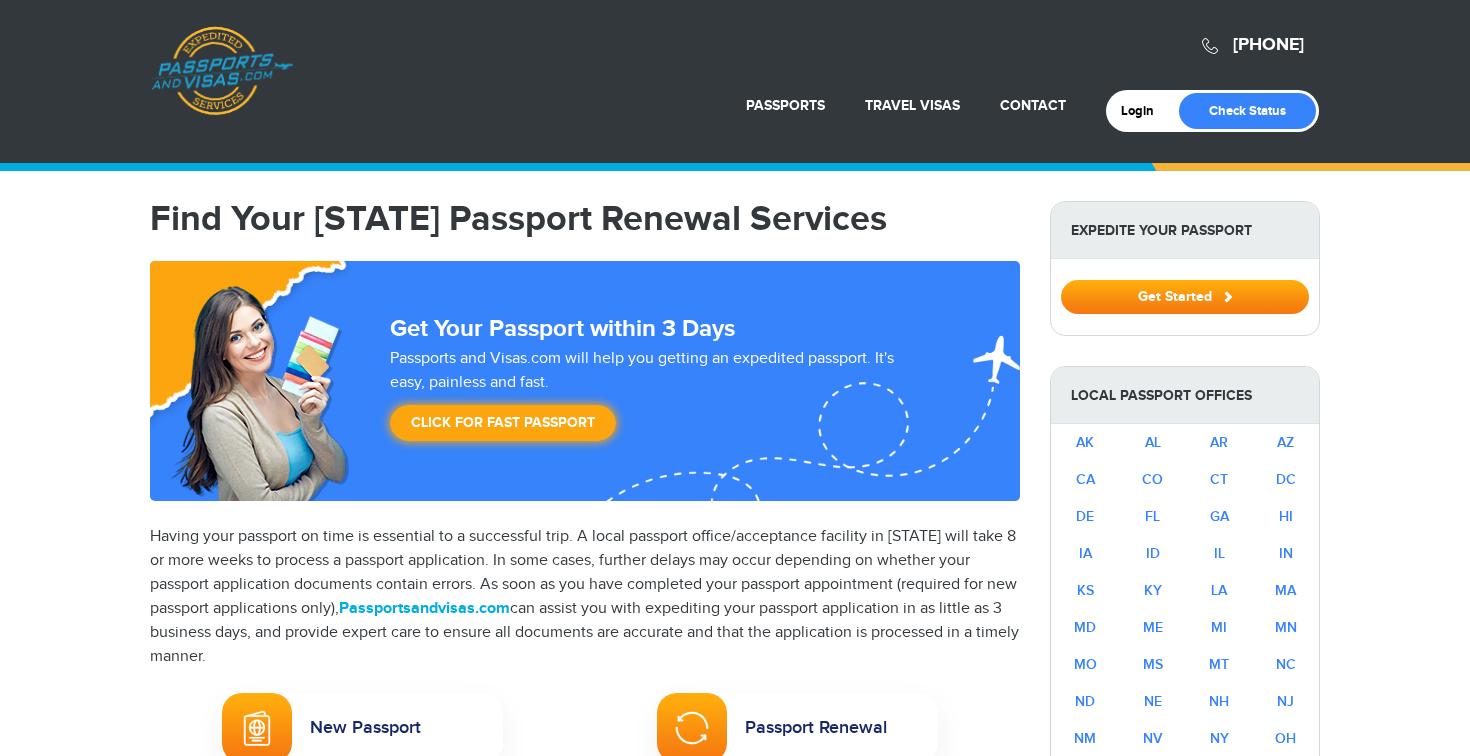 scroll, scrollTop: 0, scrollLeft: 0, axis: both 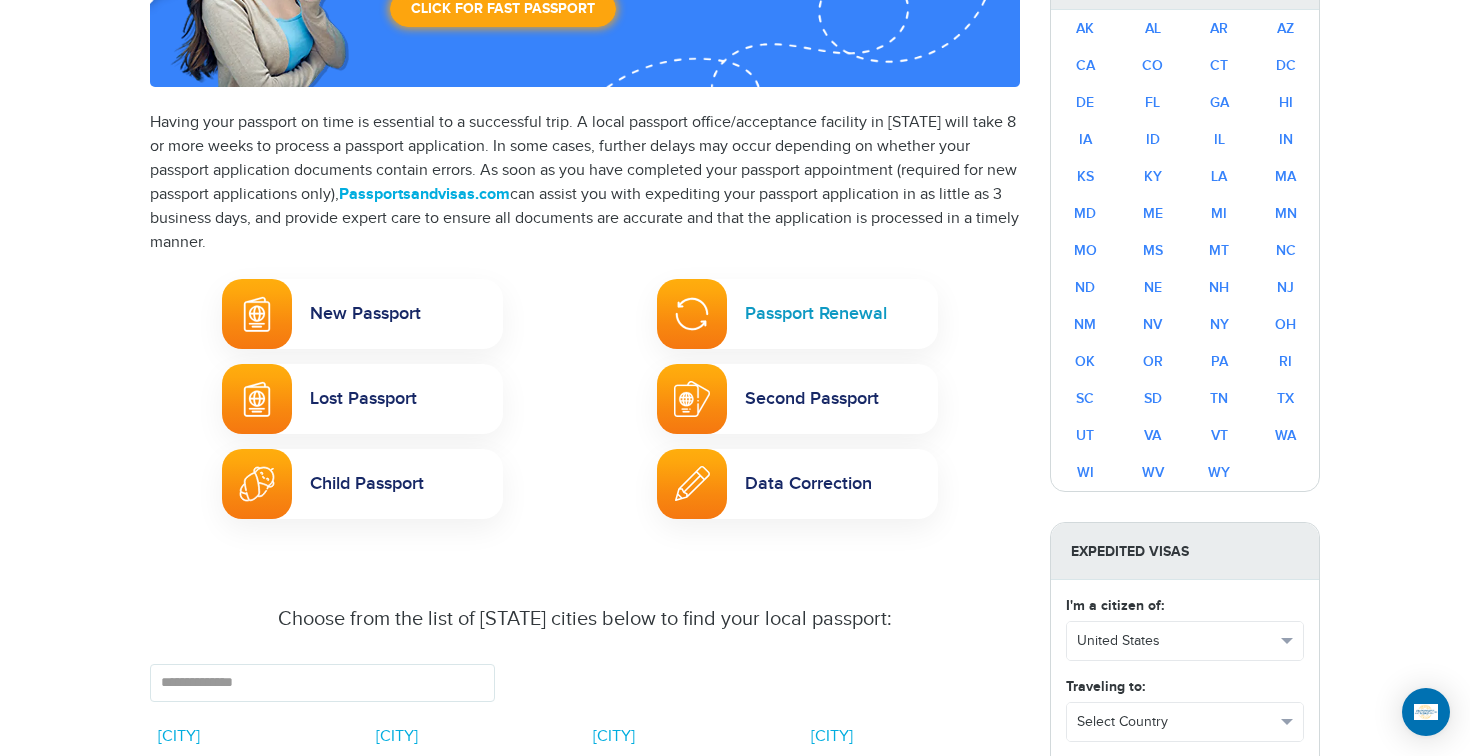 click on "Passport Renewal" at bounding box center (797, 314) 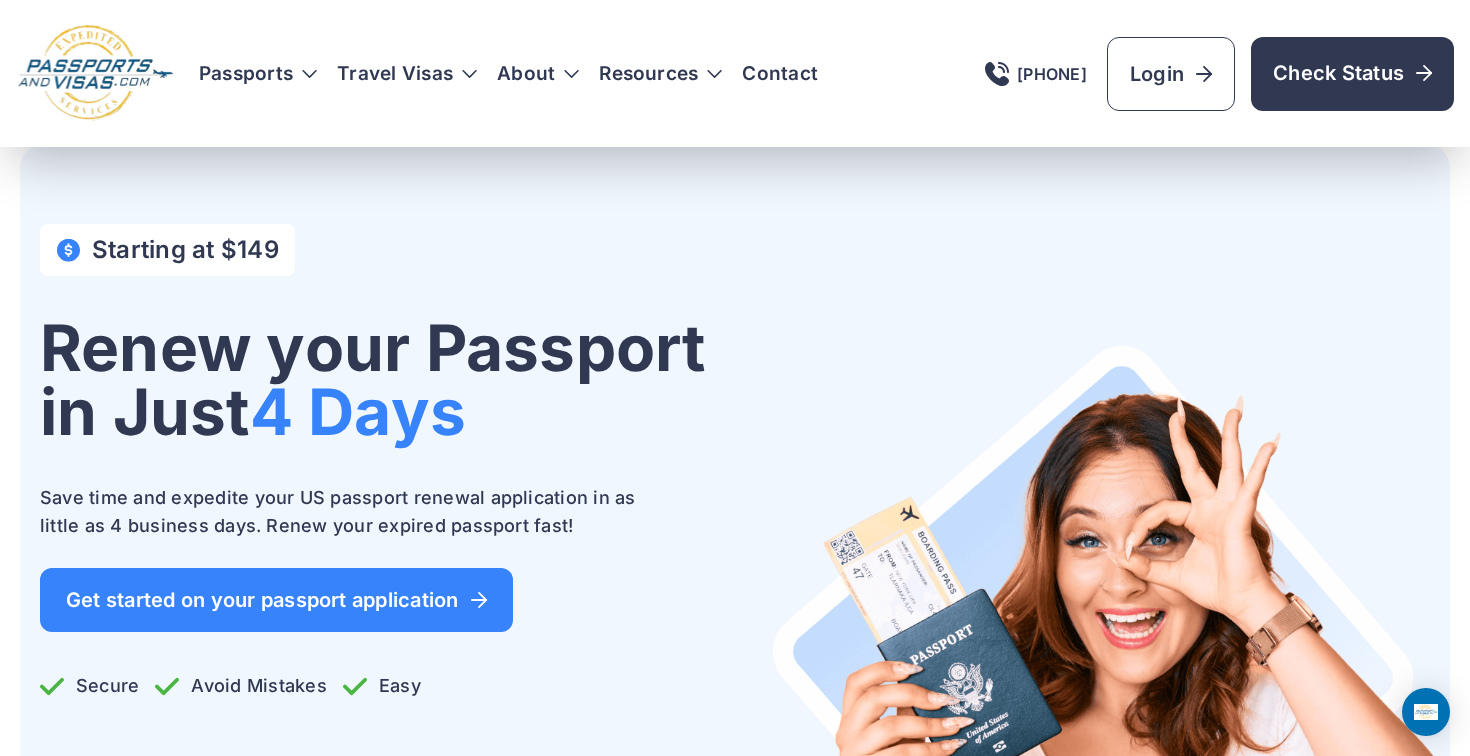 scroll, scrollTop: 13, scrollLeft: 0, axis: vertical 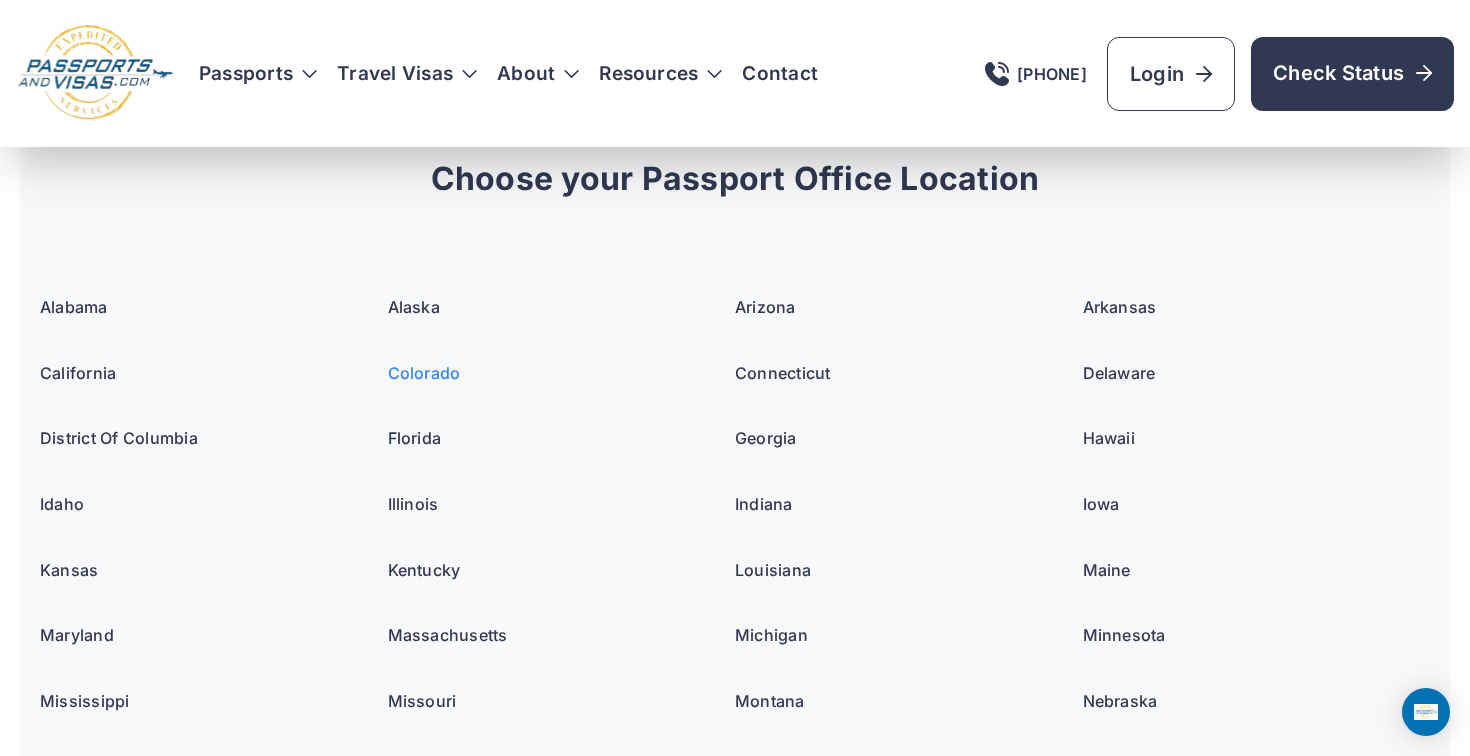 click on "Colorado" at bounding box center (424, 373) 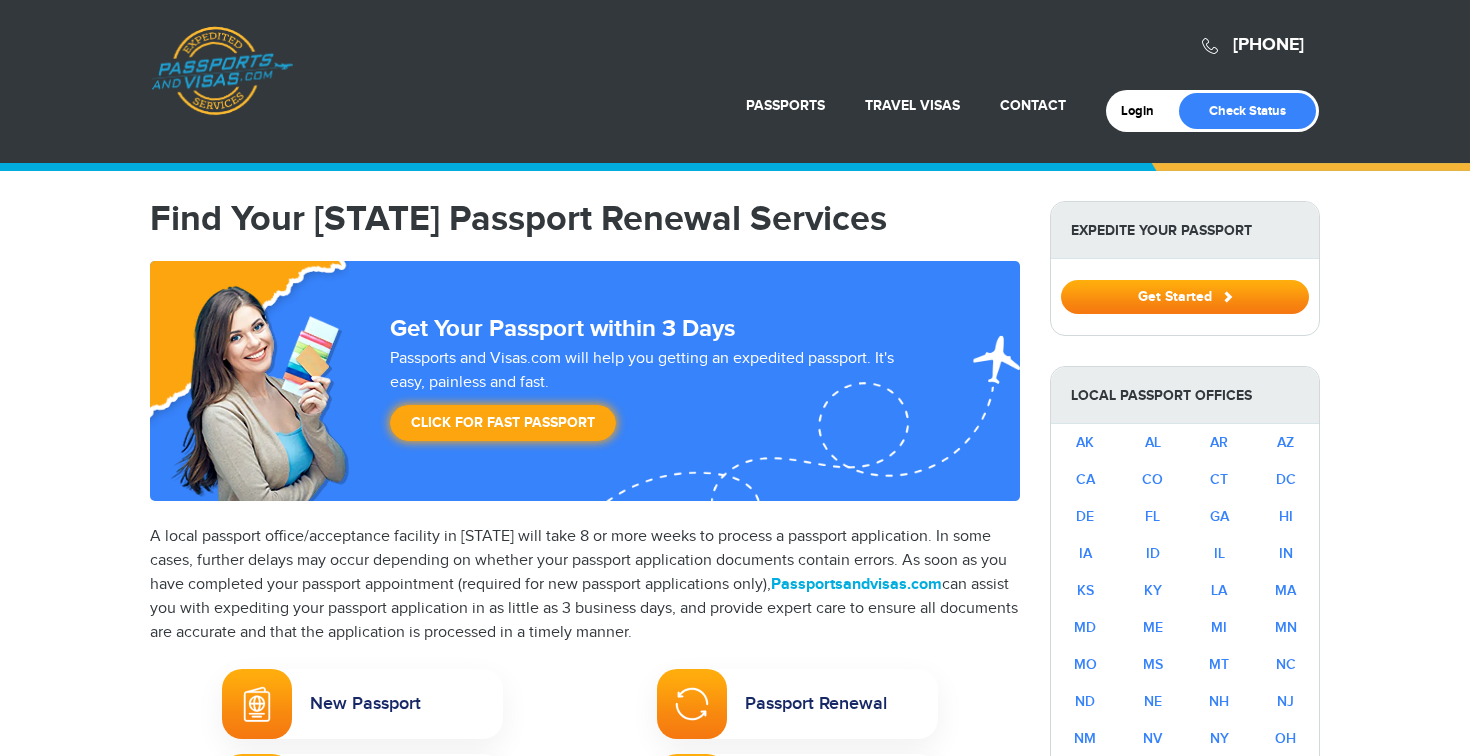 scroll, scrollTop: 0, scrollLeft: 0, axis: both 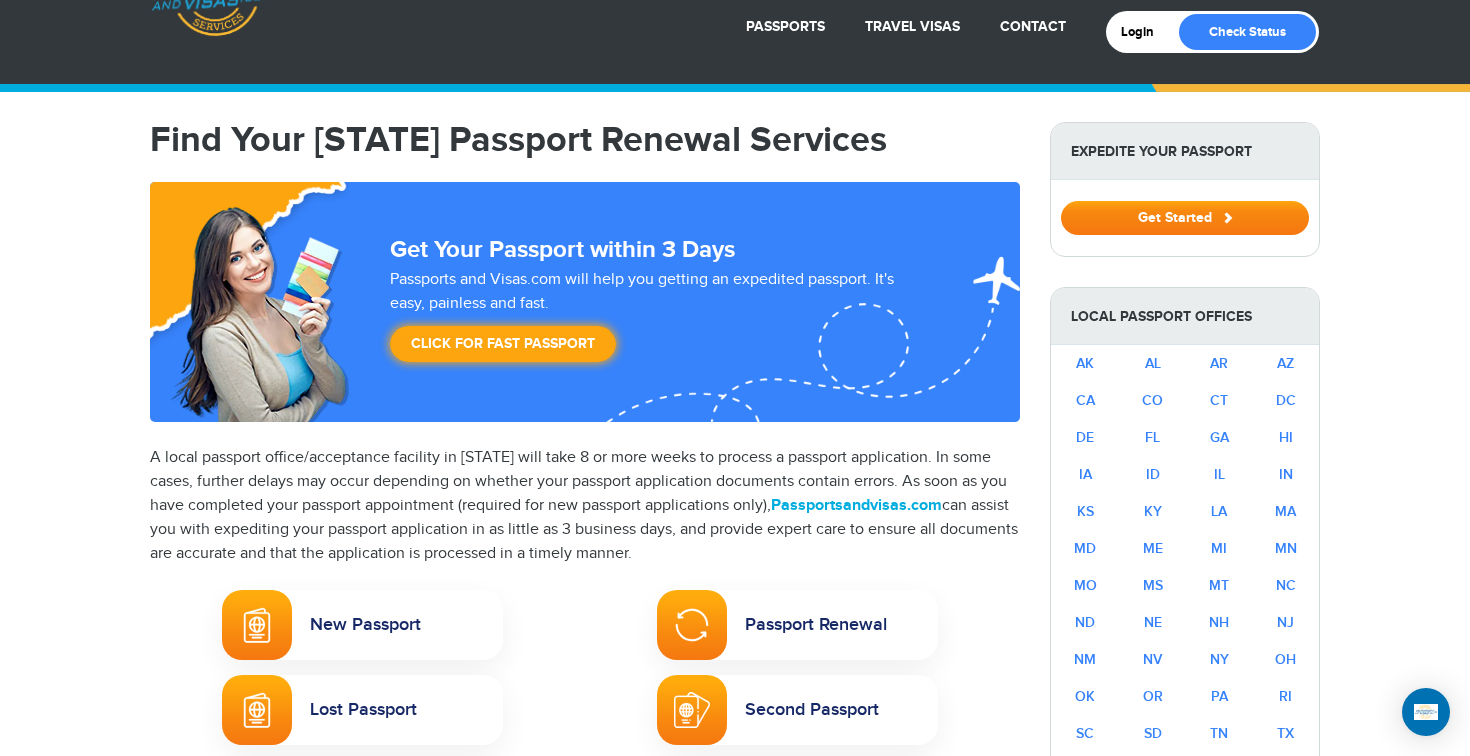 click at bounding box center [1227, 217] 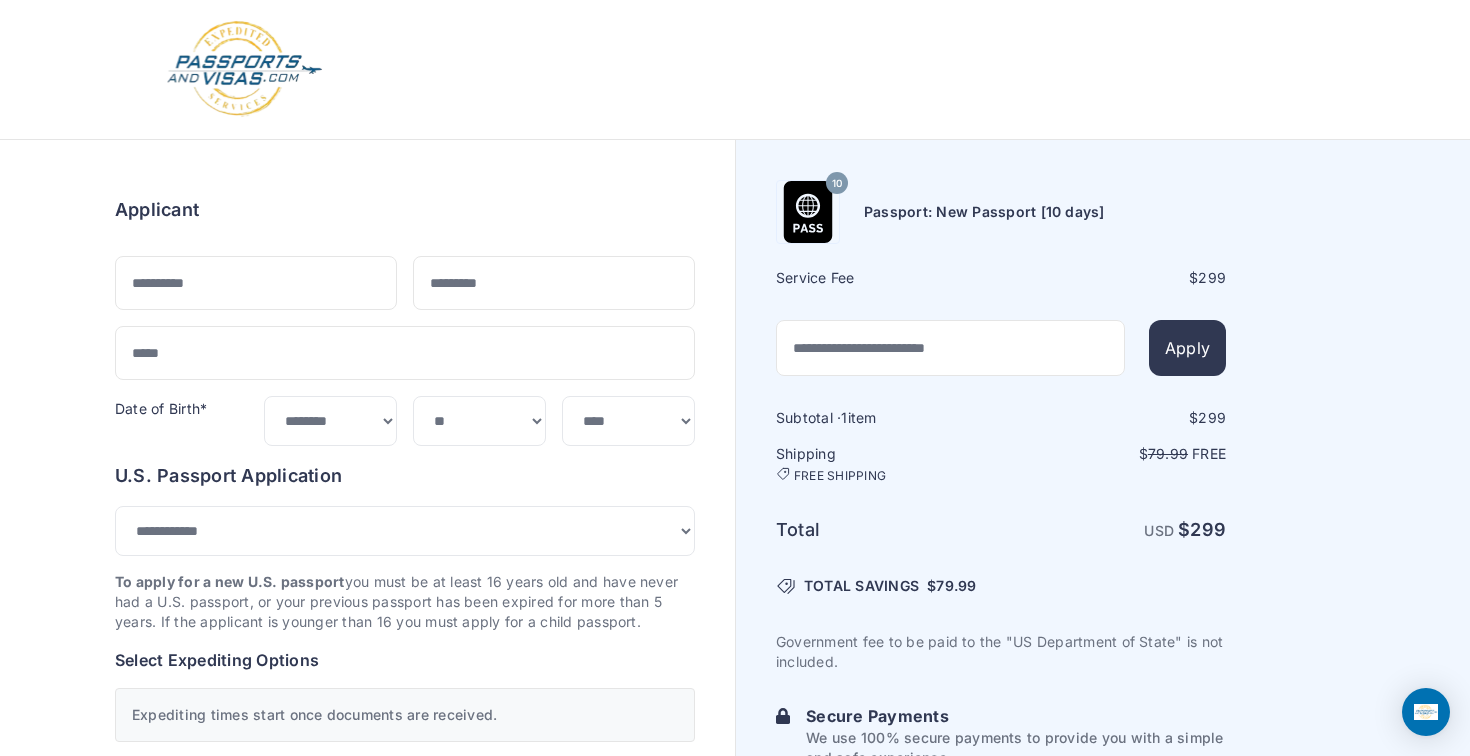 select on "***" 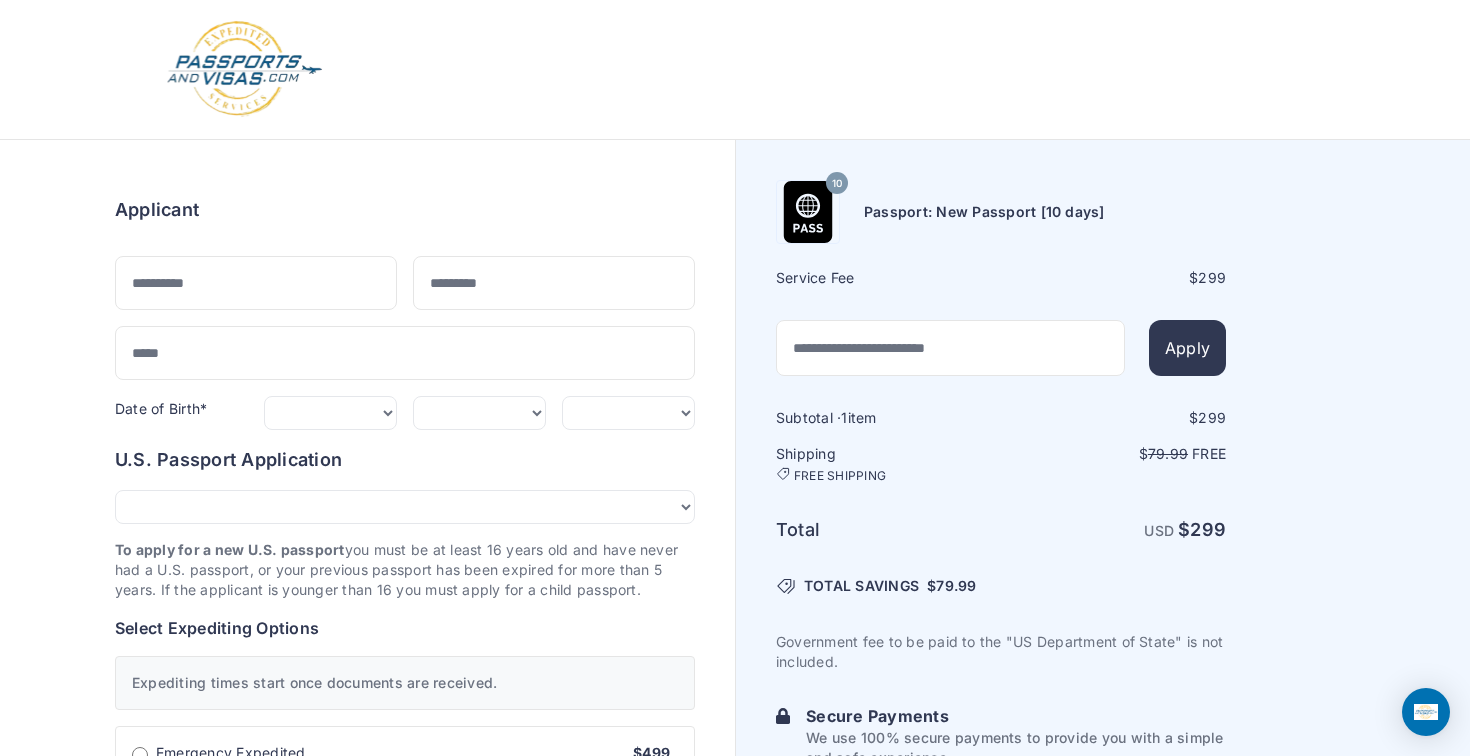 scroll, scrollTop: 0, scrollLeft: 0, axis: both 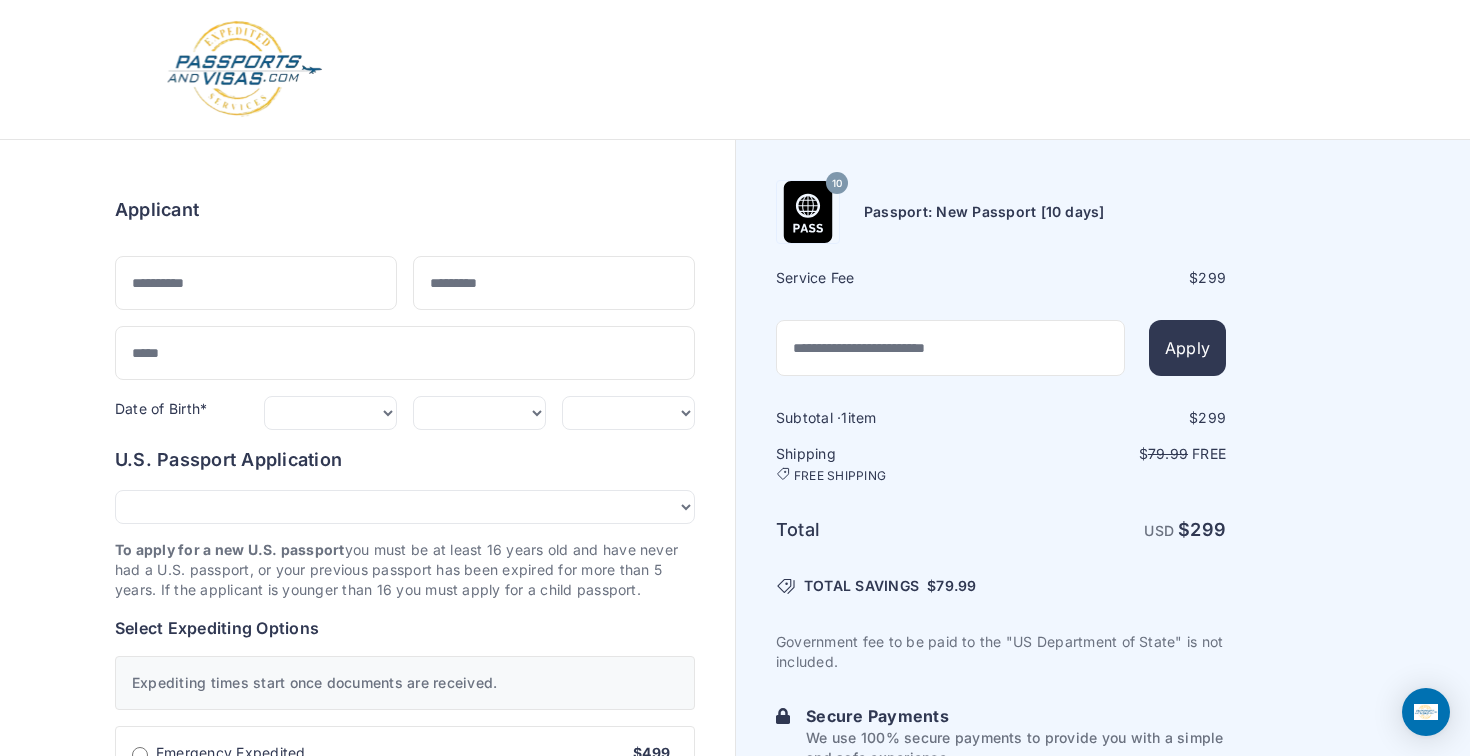 click on "Passport: New Passport [10 days]" at bounding box center [984, 212] 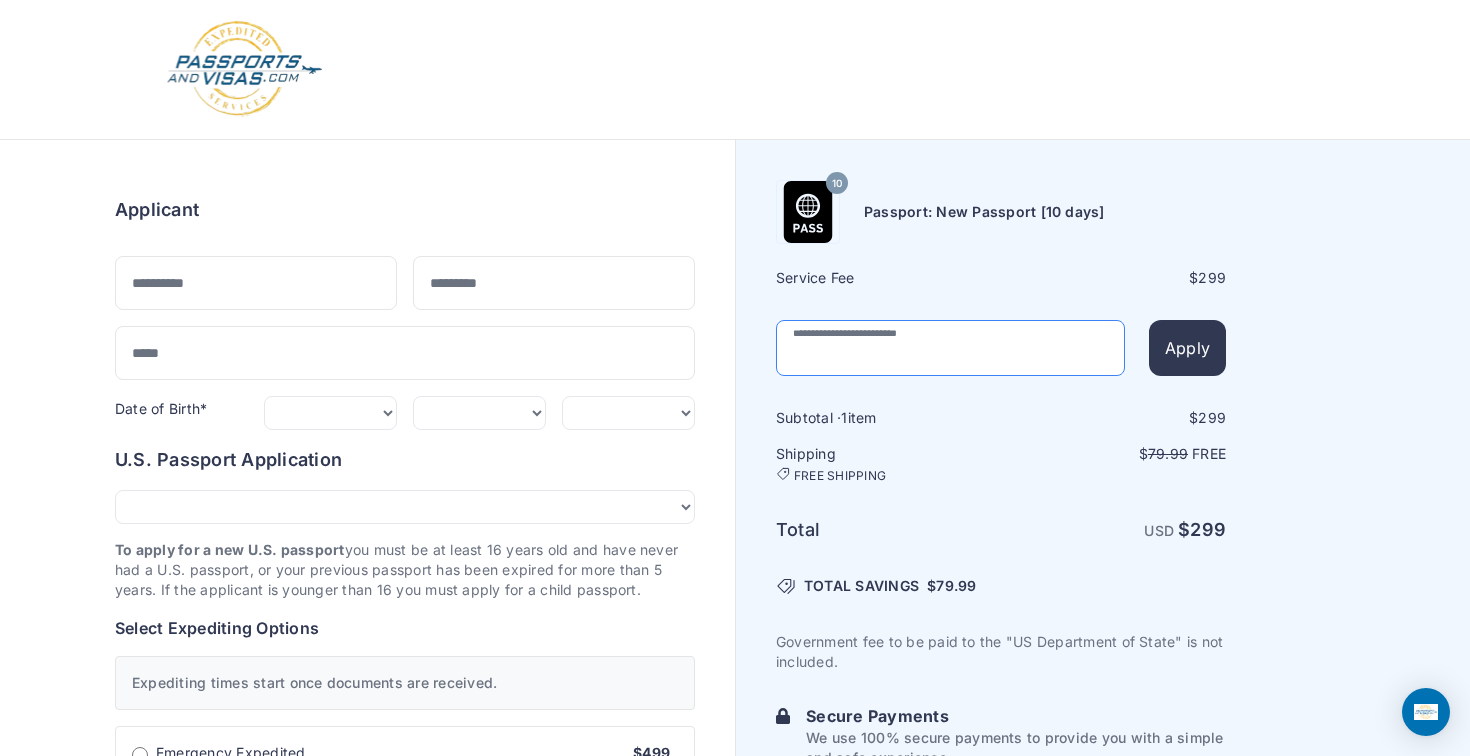 click at bounding box center (950, 348) 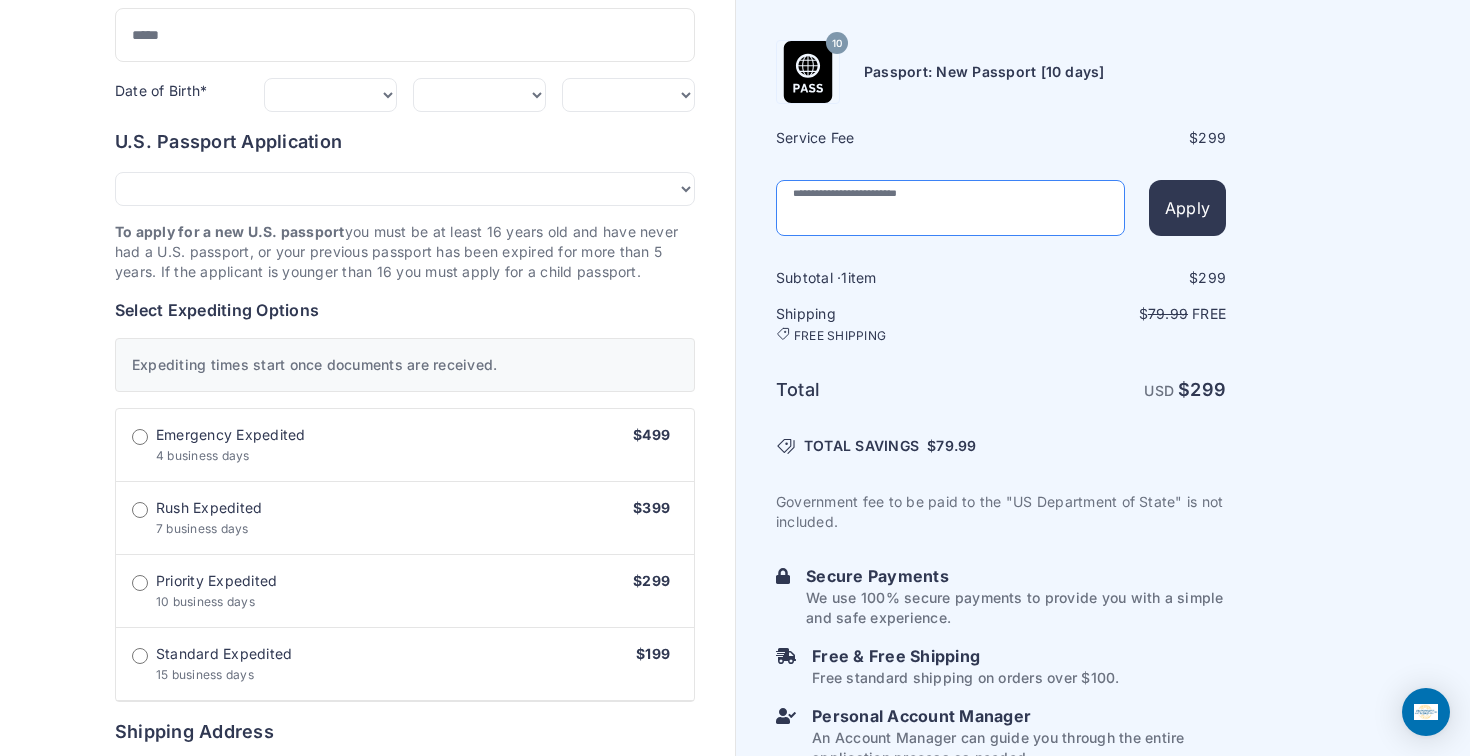 scroll, scrollTop: 319, scrollLeft: 0, axis: vertical 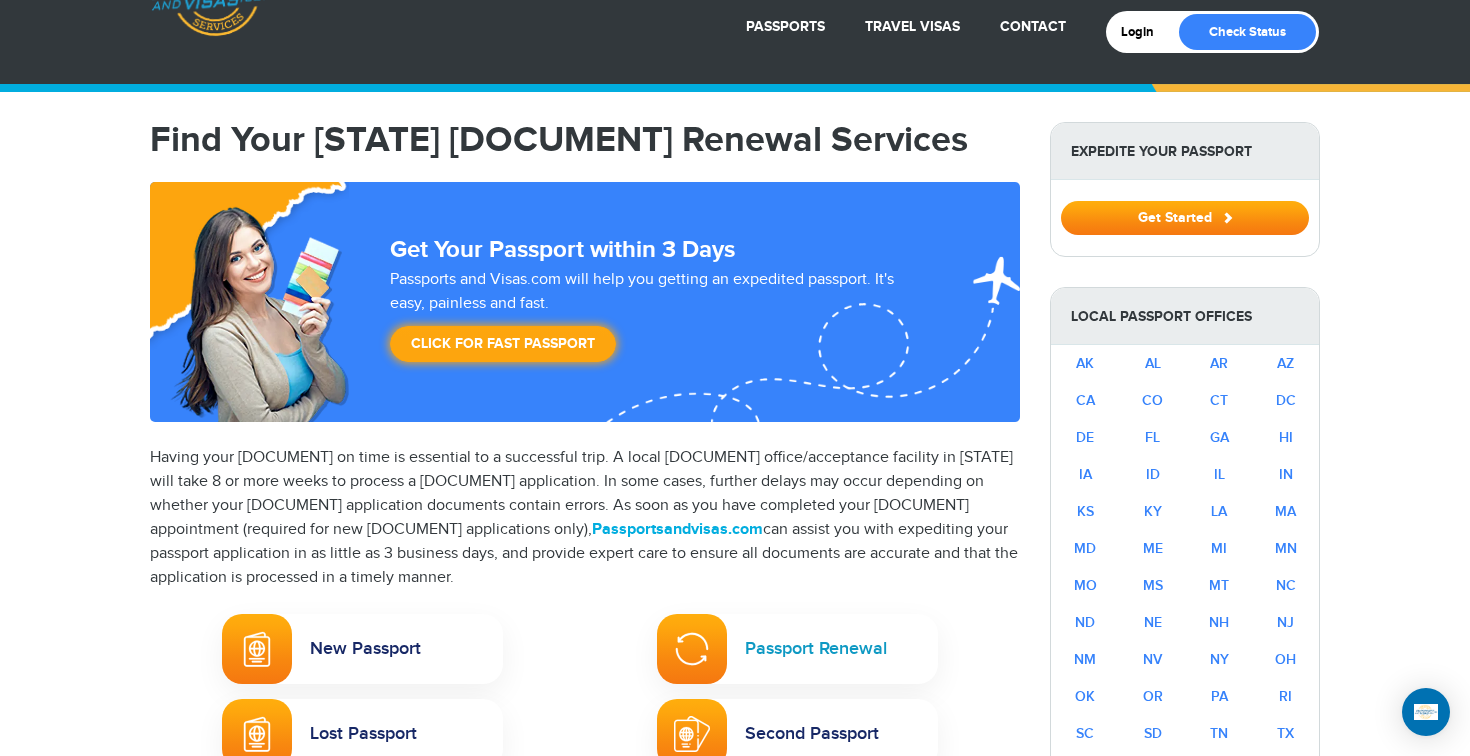 click at bounding box center [692, 649] 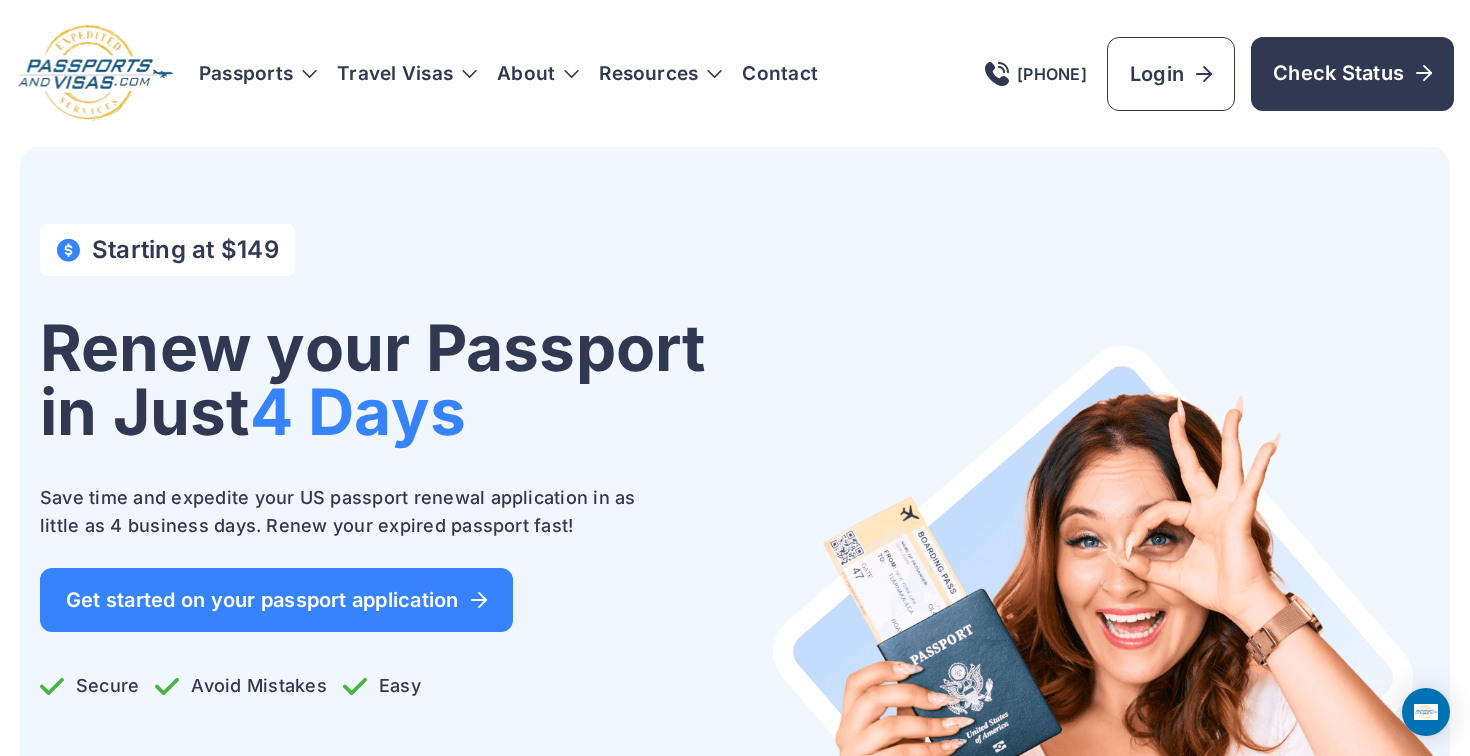 scroll, scrollTop: 0, scrollLeft: 0, axis: both 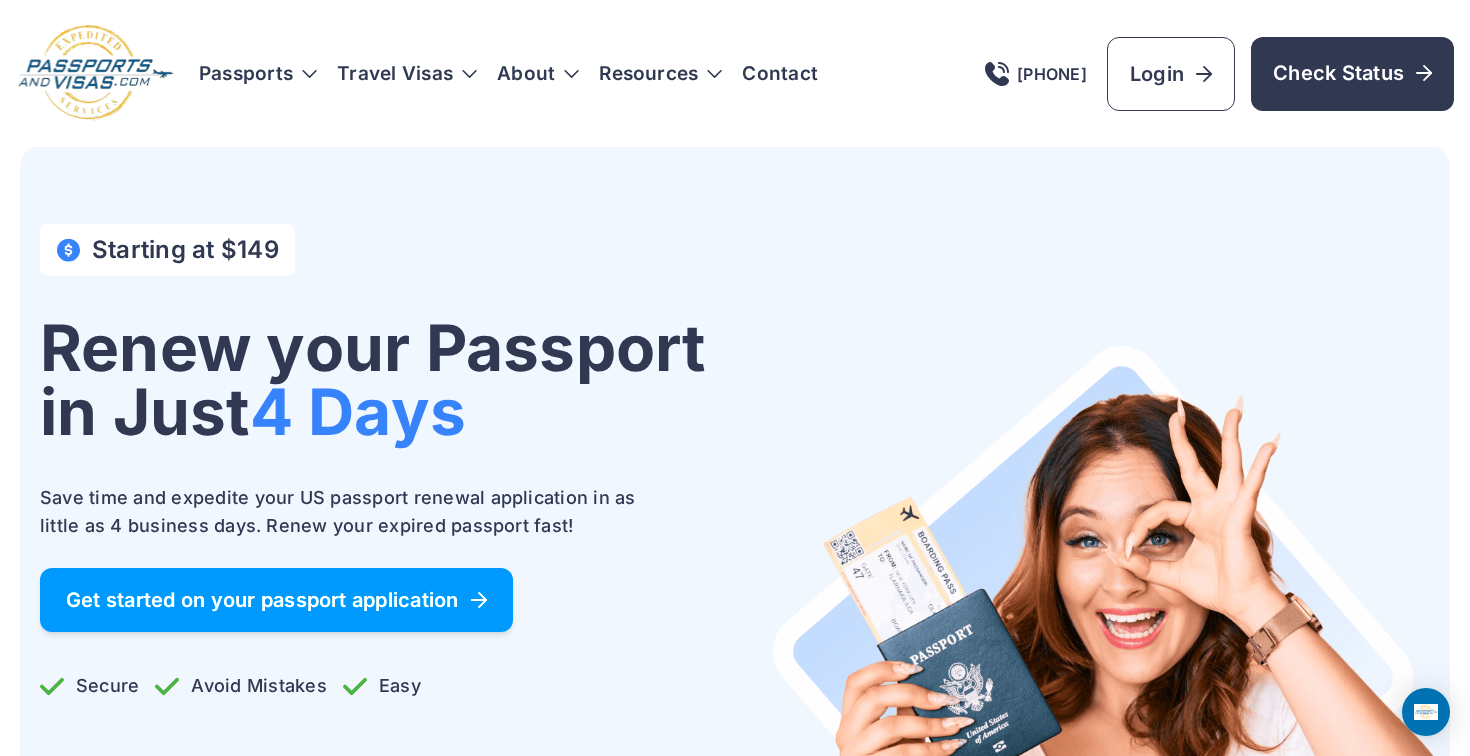 click on "Get started on your passport application" at bounding box center (276, 600) 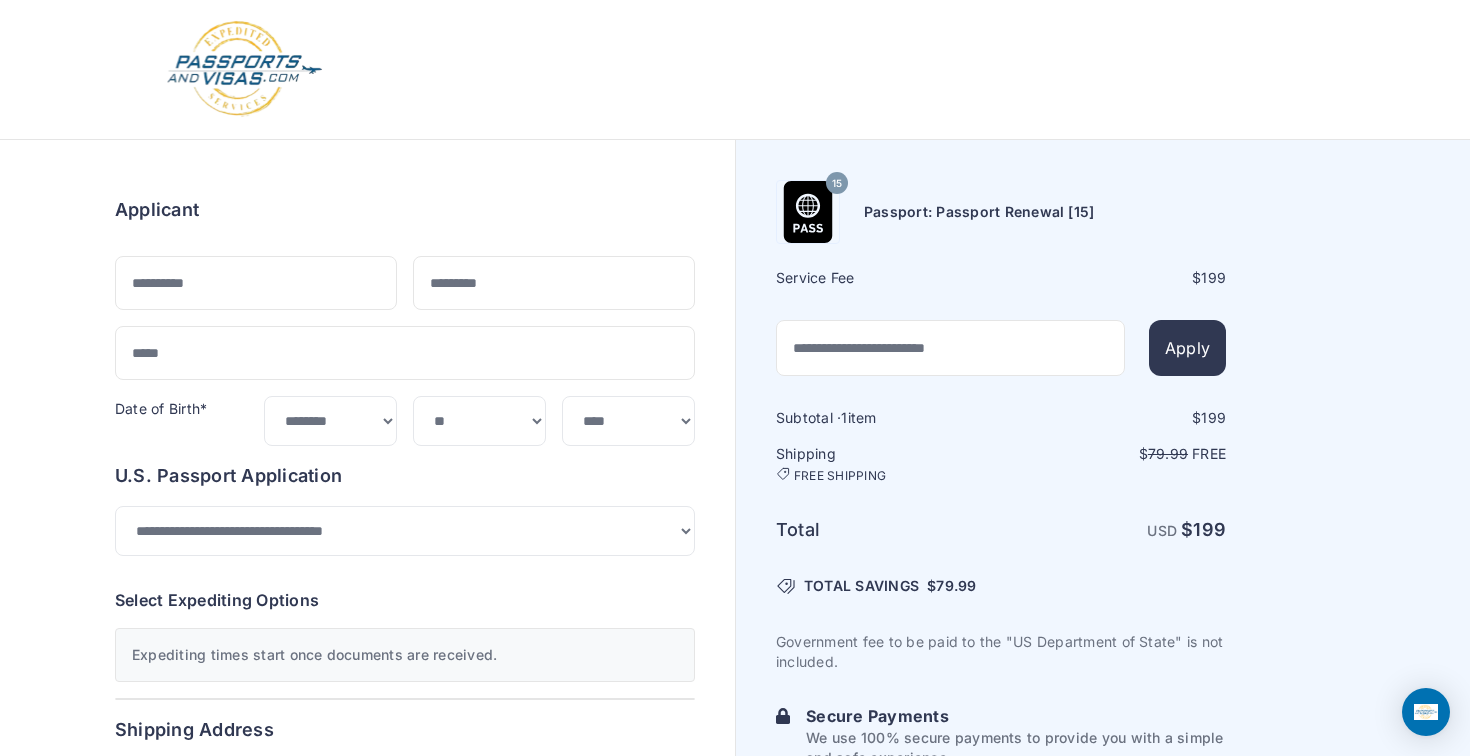 select on "**" 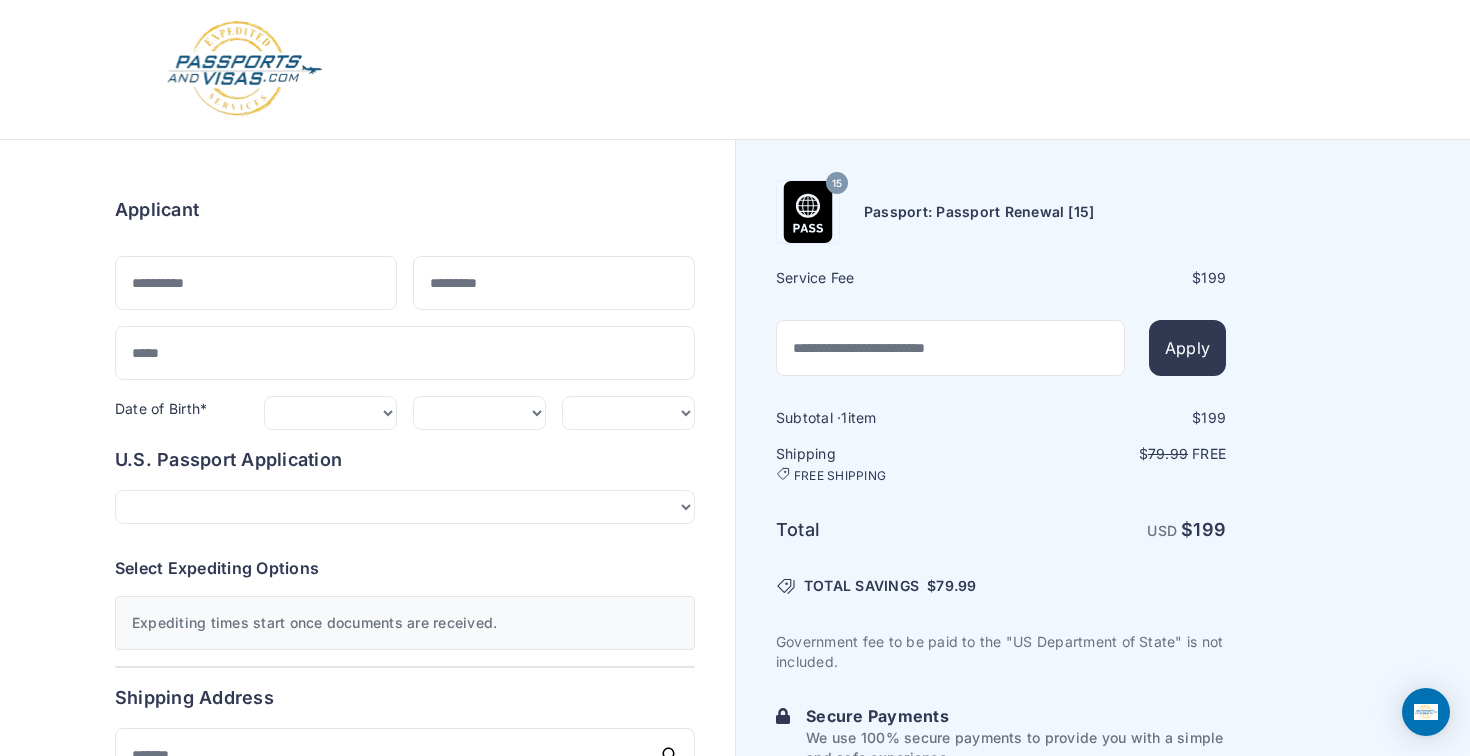scroll, scrollTop: 0, scrollLeft: 0, axis: both 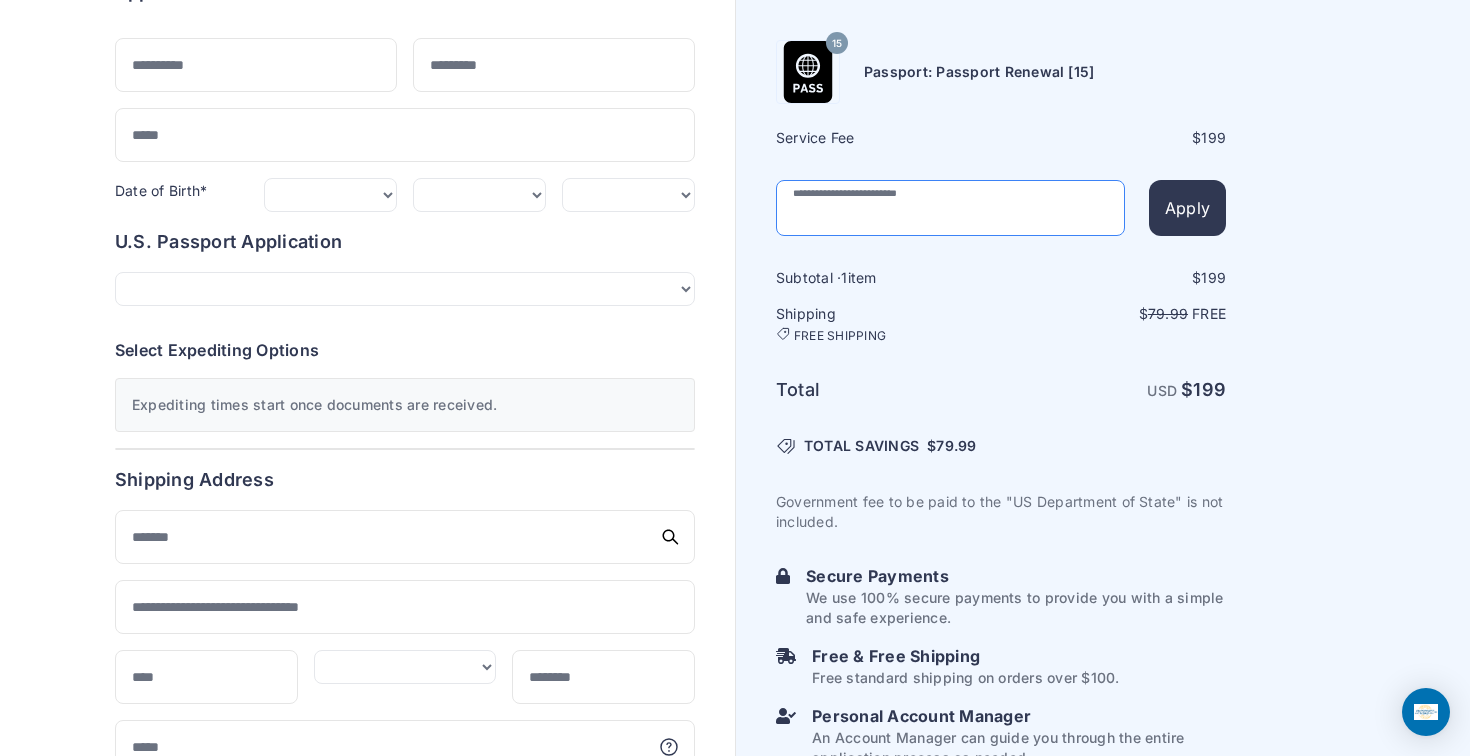 click at bounding box center [950, 208] 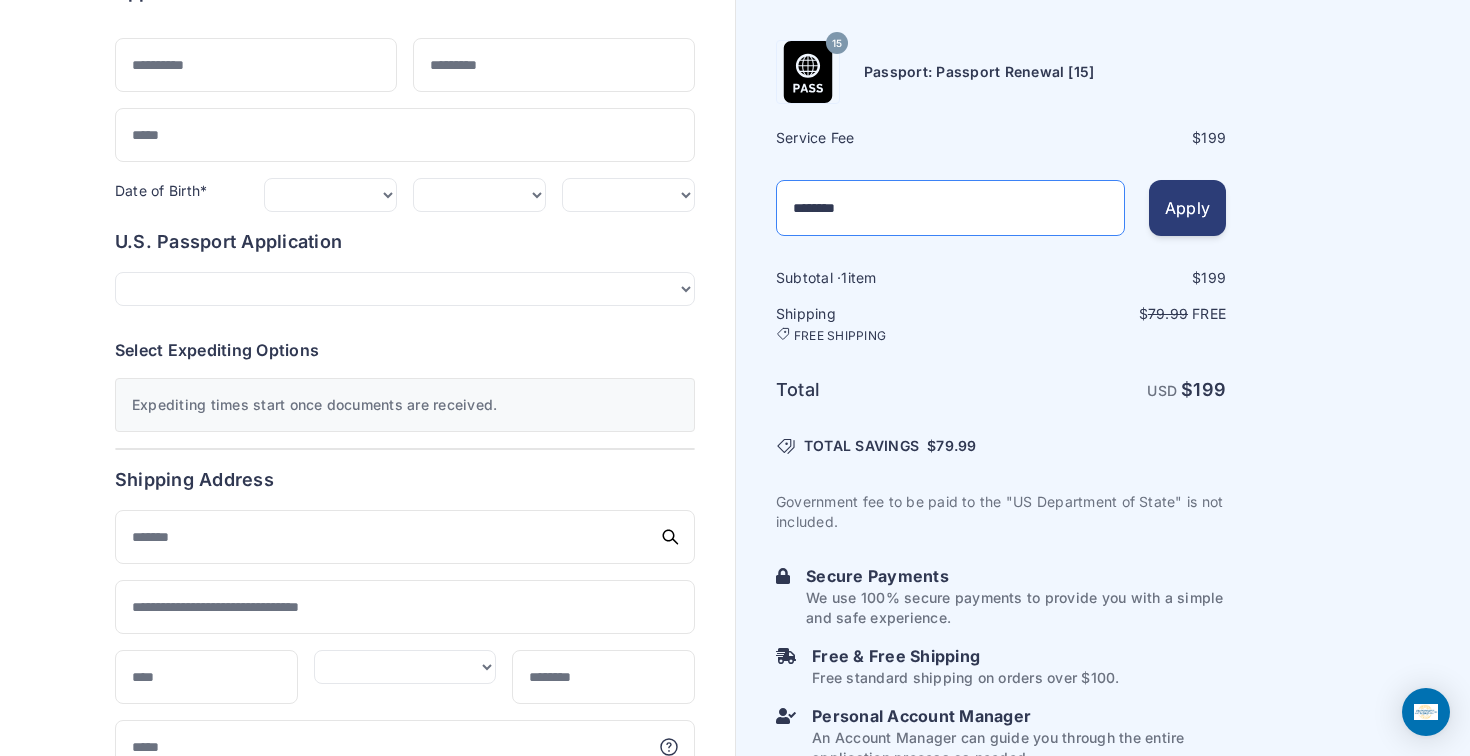 type on "********" 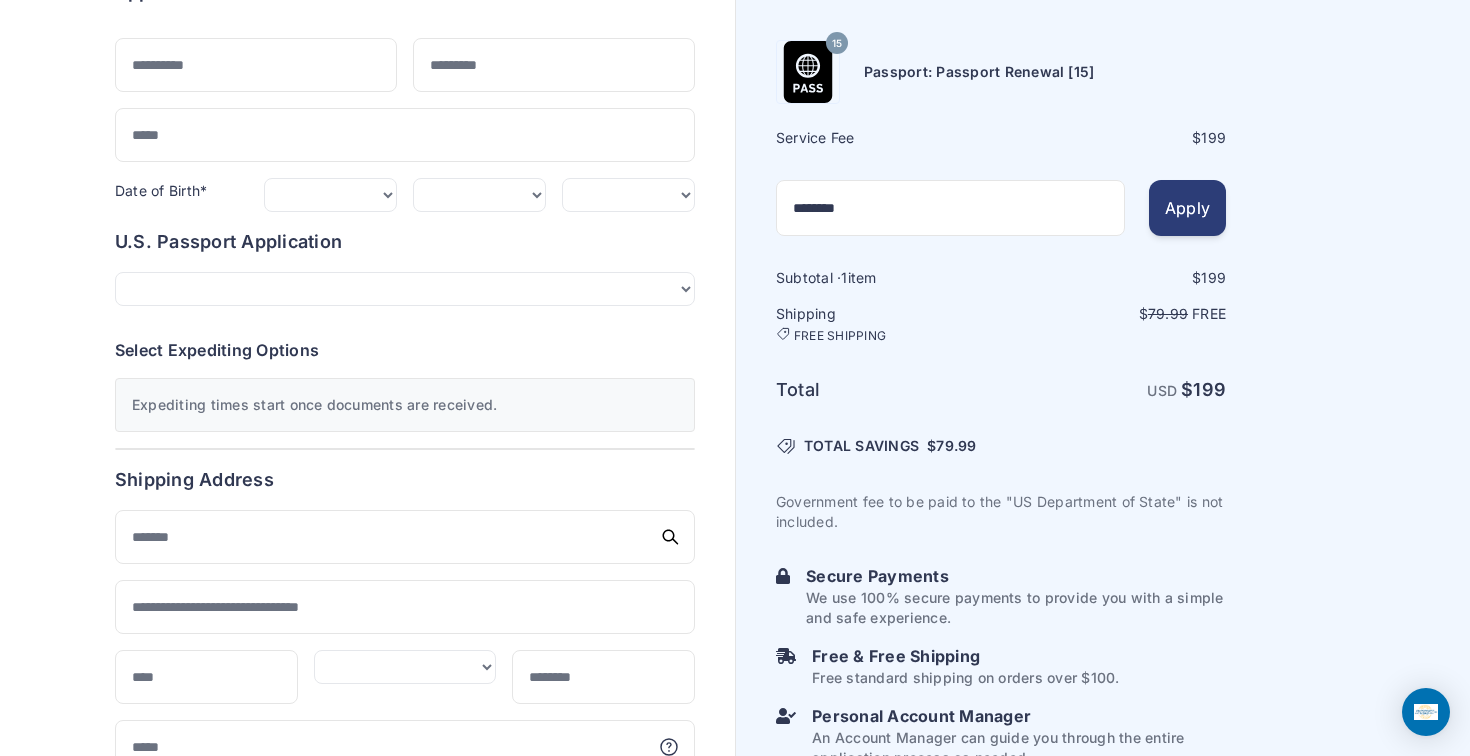 click on "Apply" at bounding box center [1187, 208] 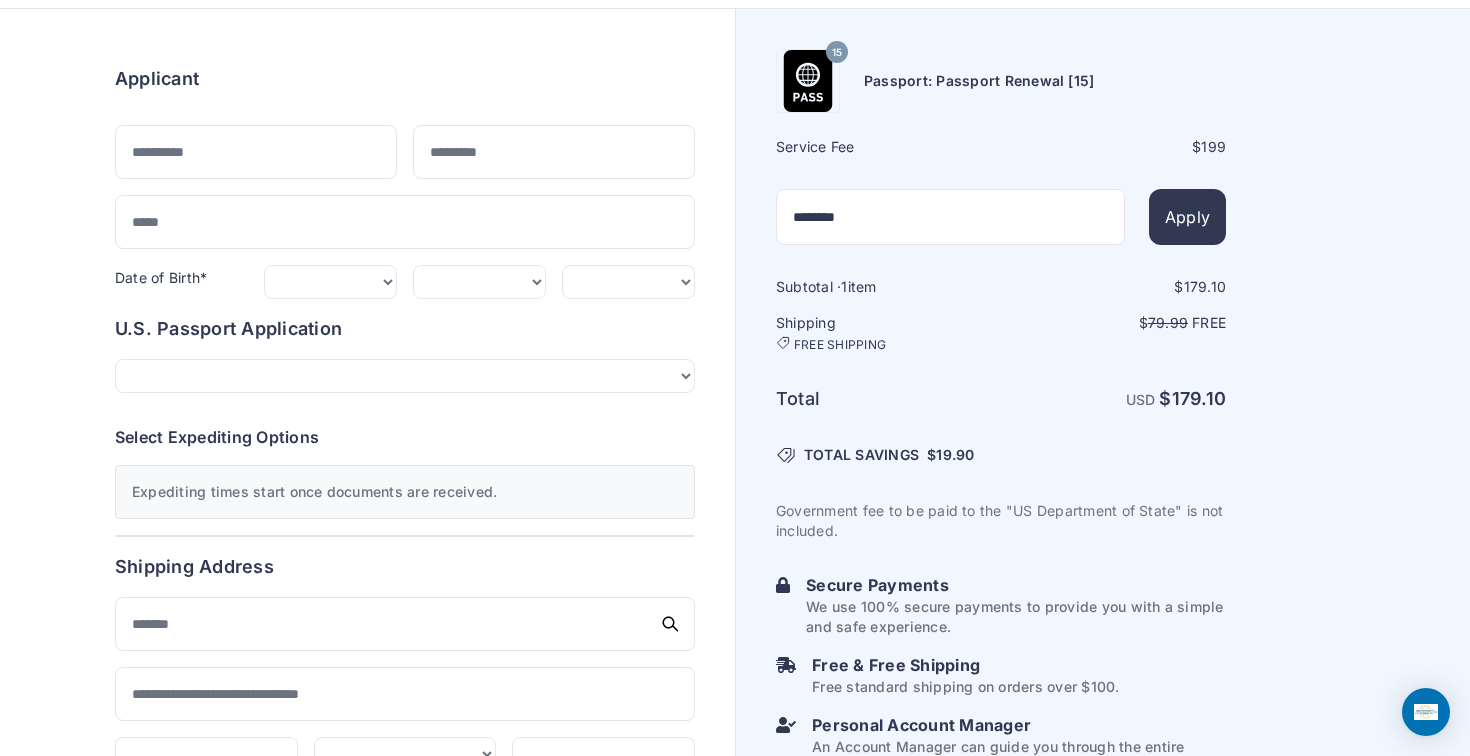 scroll, scrollTop: 130, scrollLeft: 0, axis: vertical 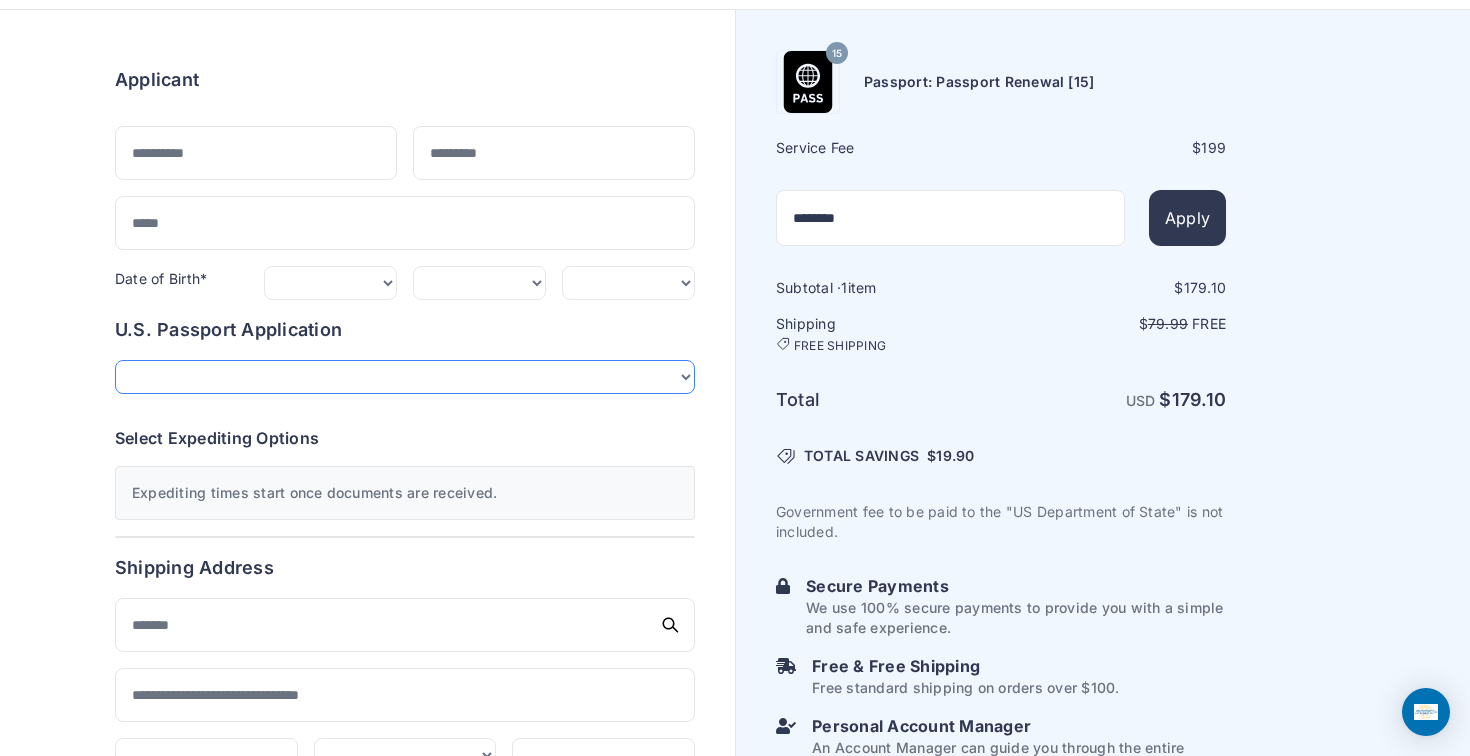click on "**********" at bounding box center [405, 377] 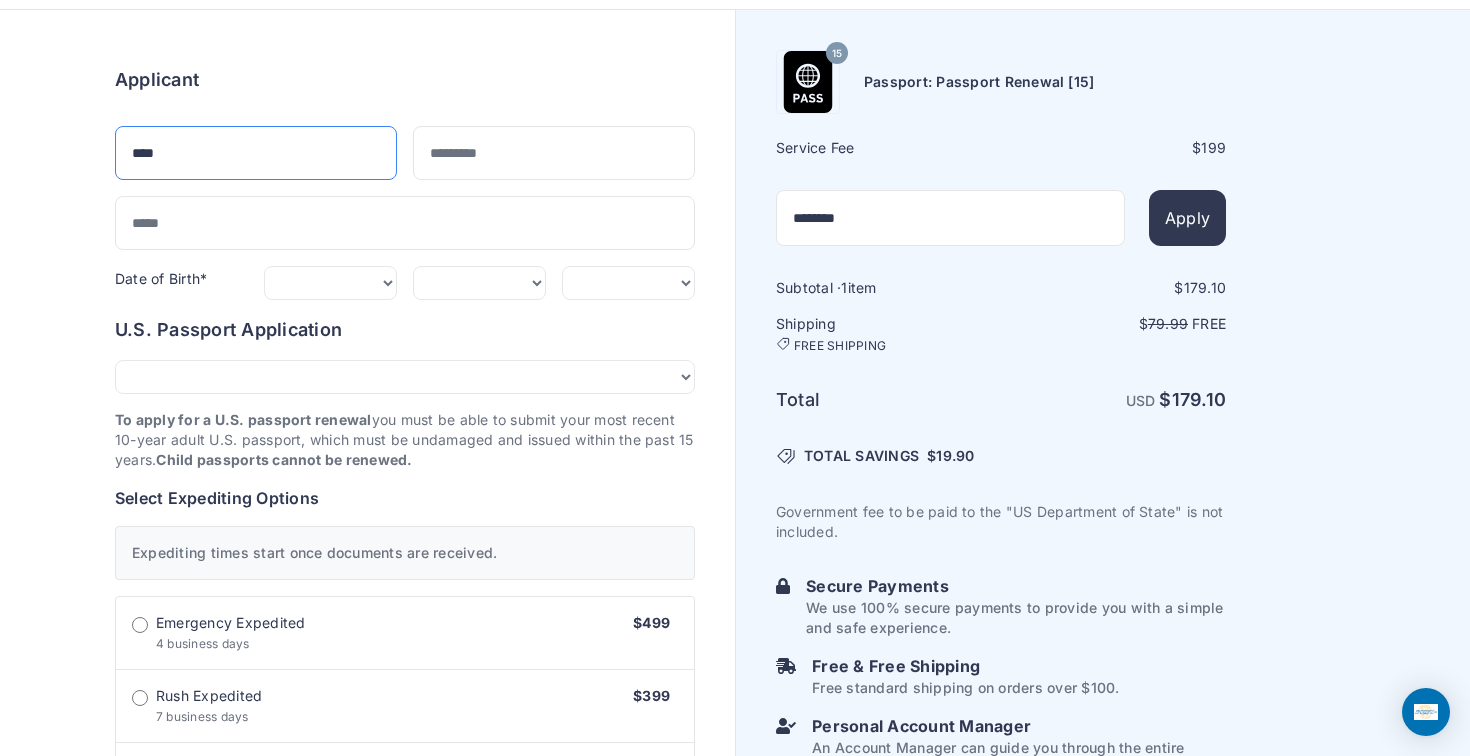 type on "****" 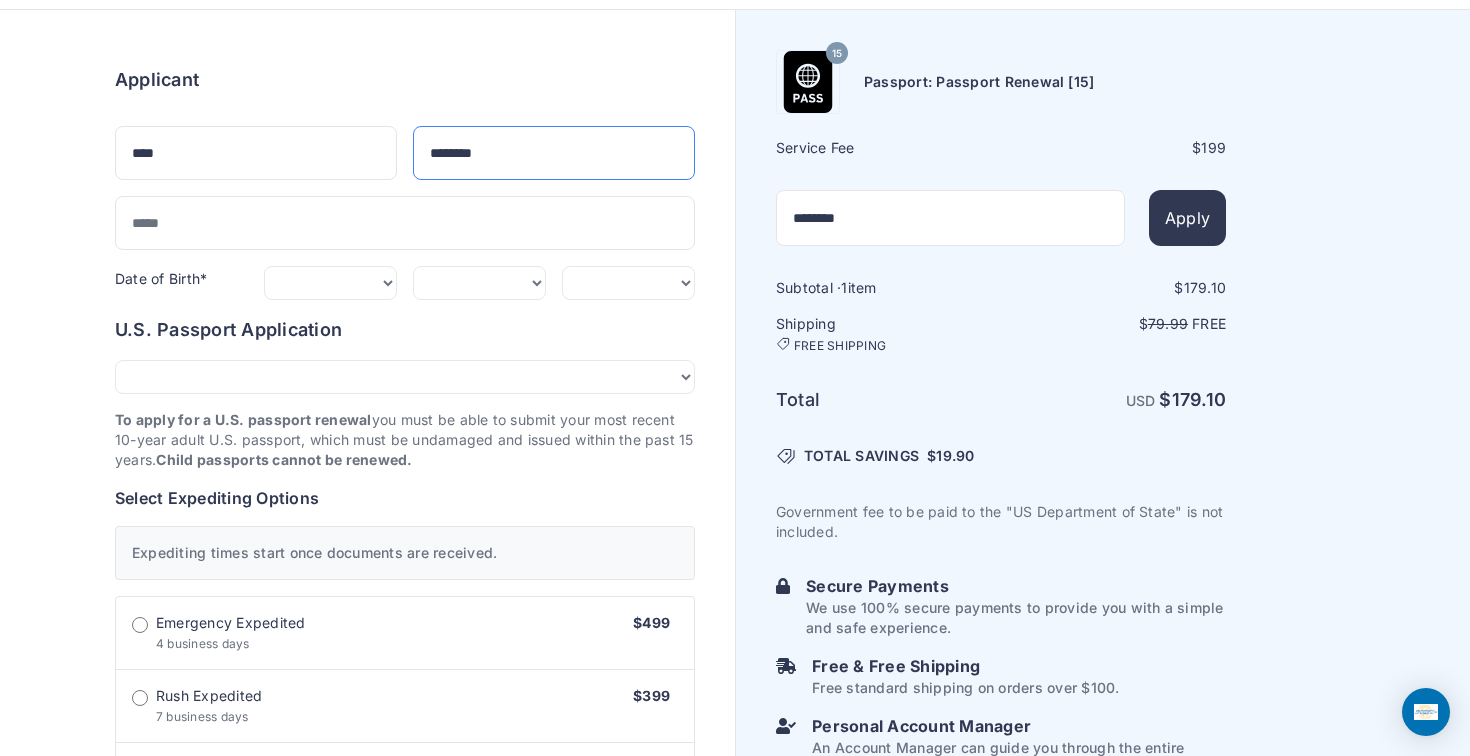type on "********" 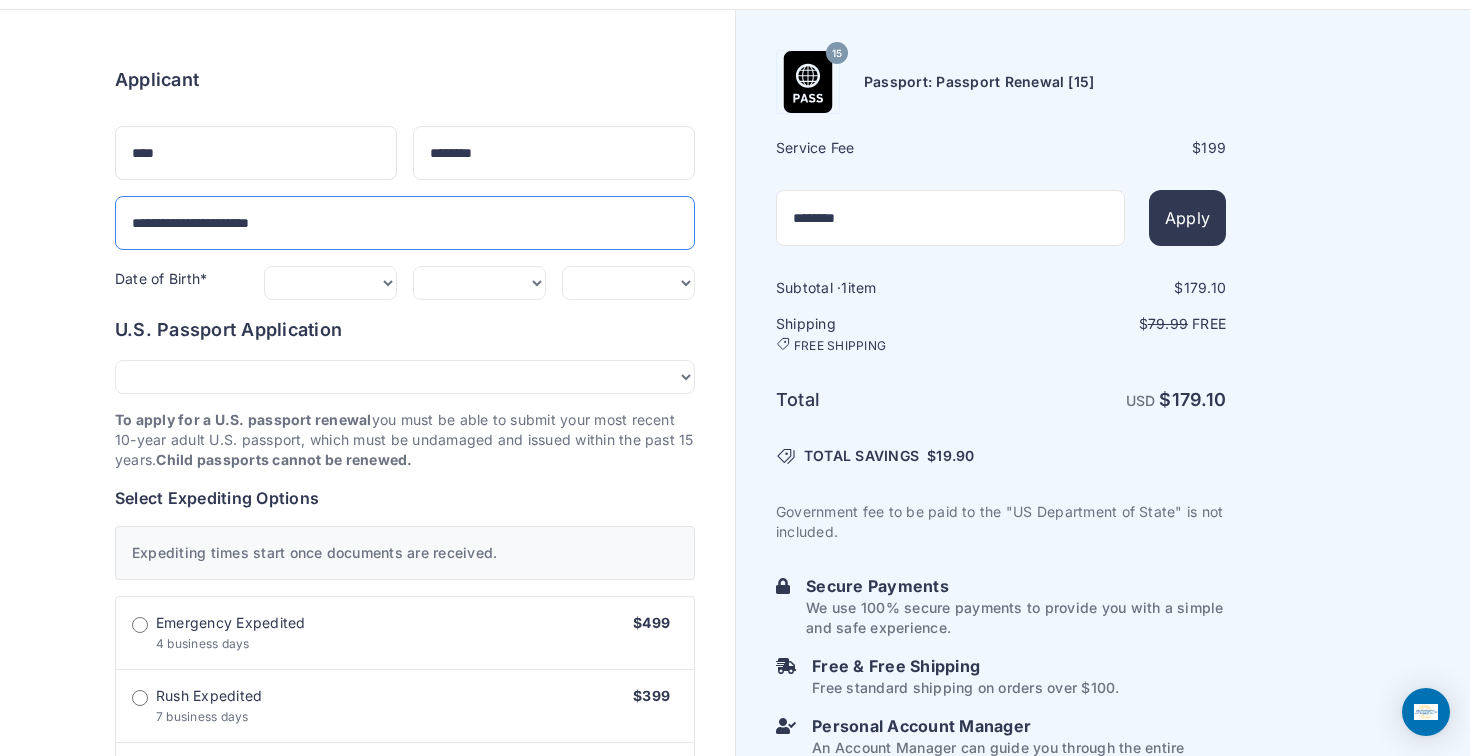 type on "**********" 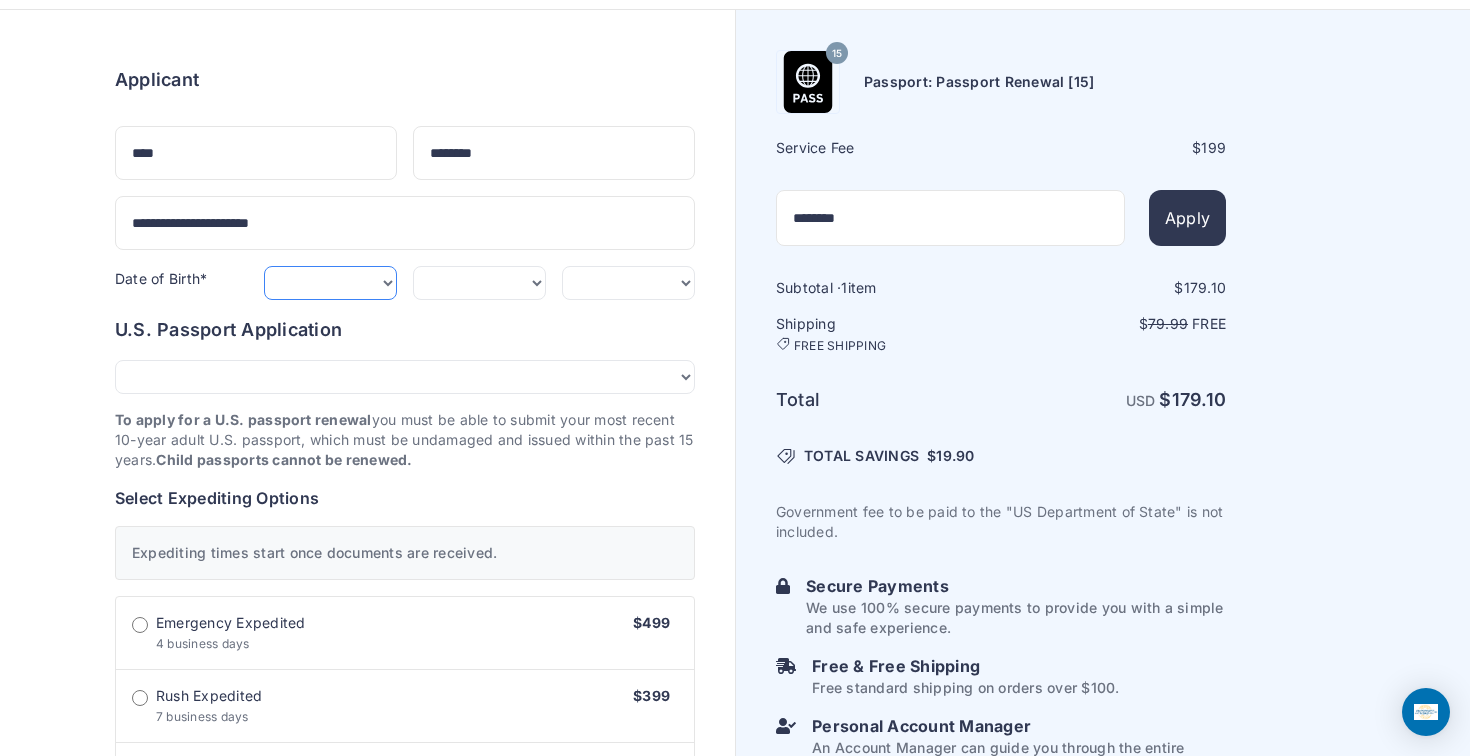 select on "*" 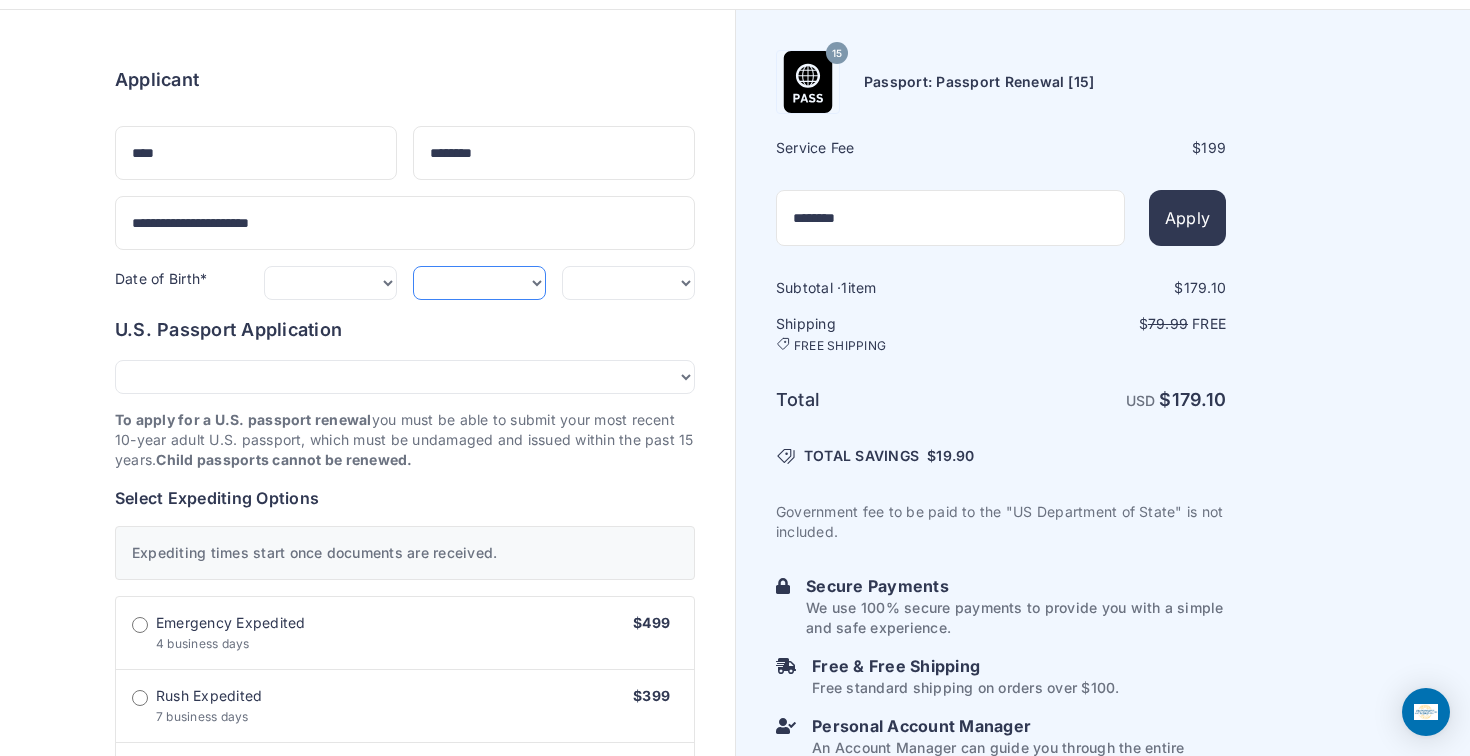click on "***
*
*
*
*
*
*
*
*
*
**
**
**
**
** ** ** ** ** **" at bounding box center (479, 283) 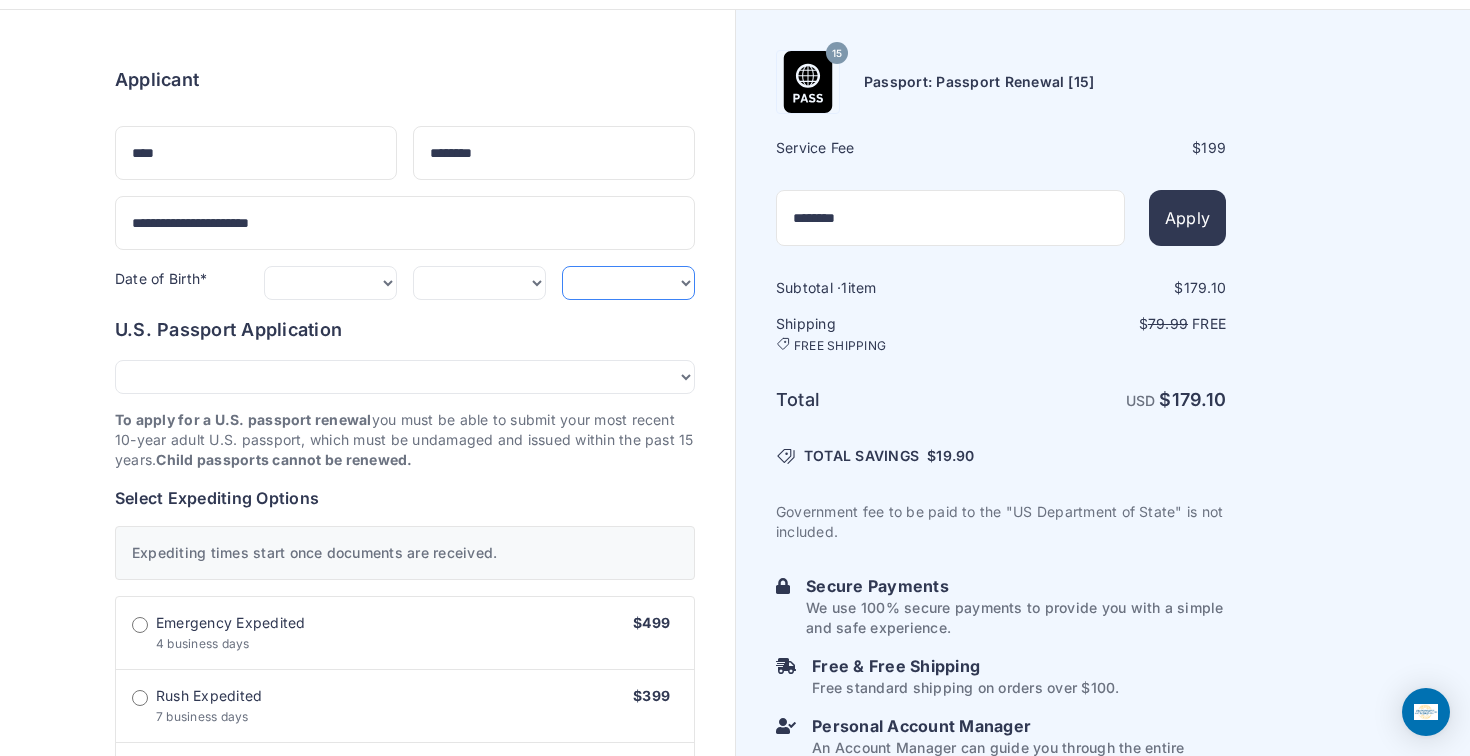 select on "****" 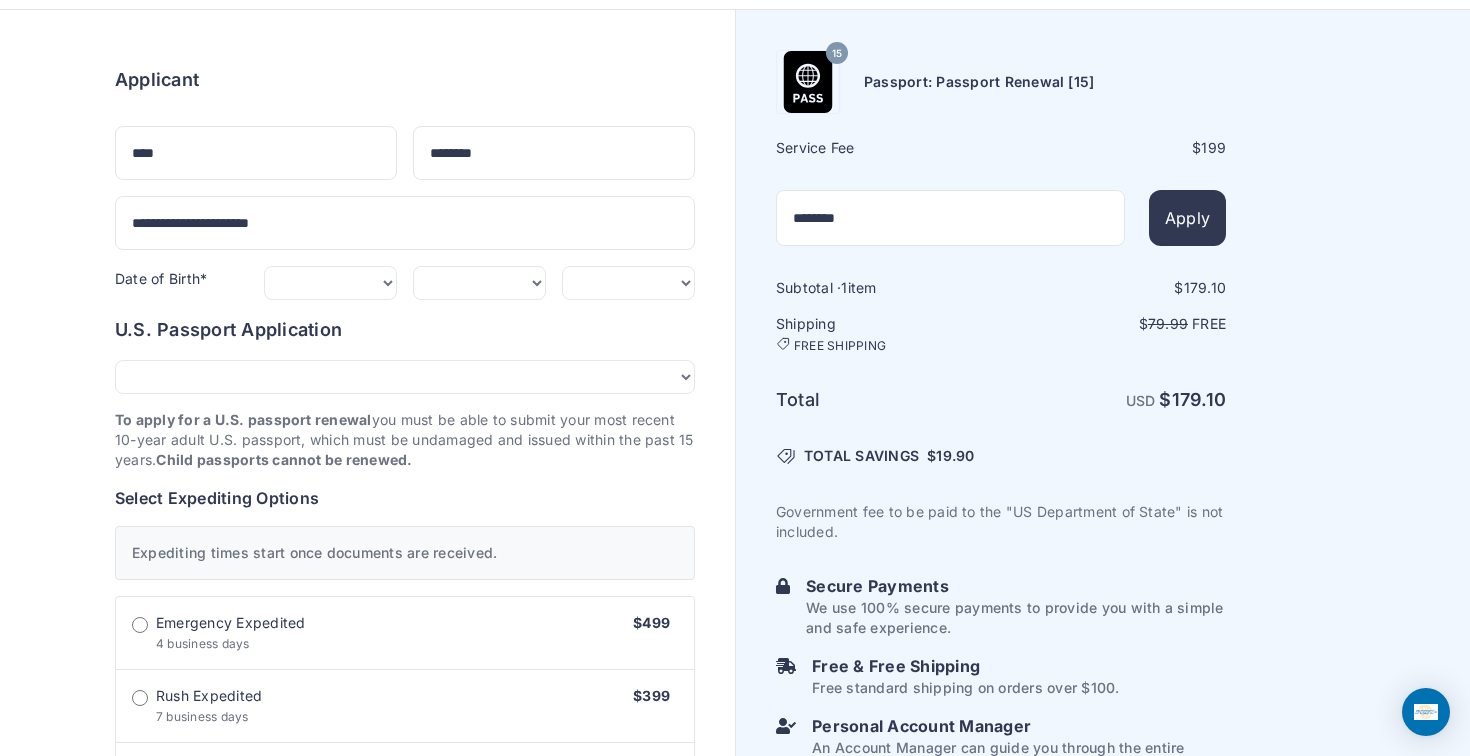 click on "Order summary
$ 179.10
15
199 1 179.10 79.99" at bounding box center (405, 879) 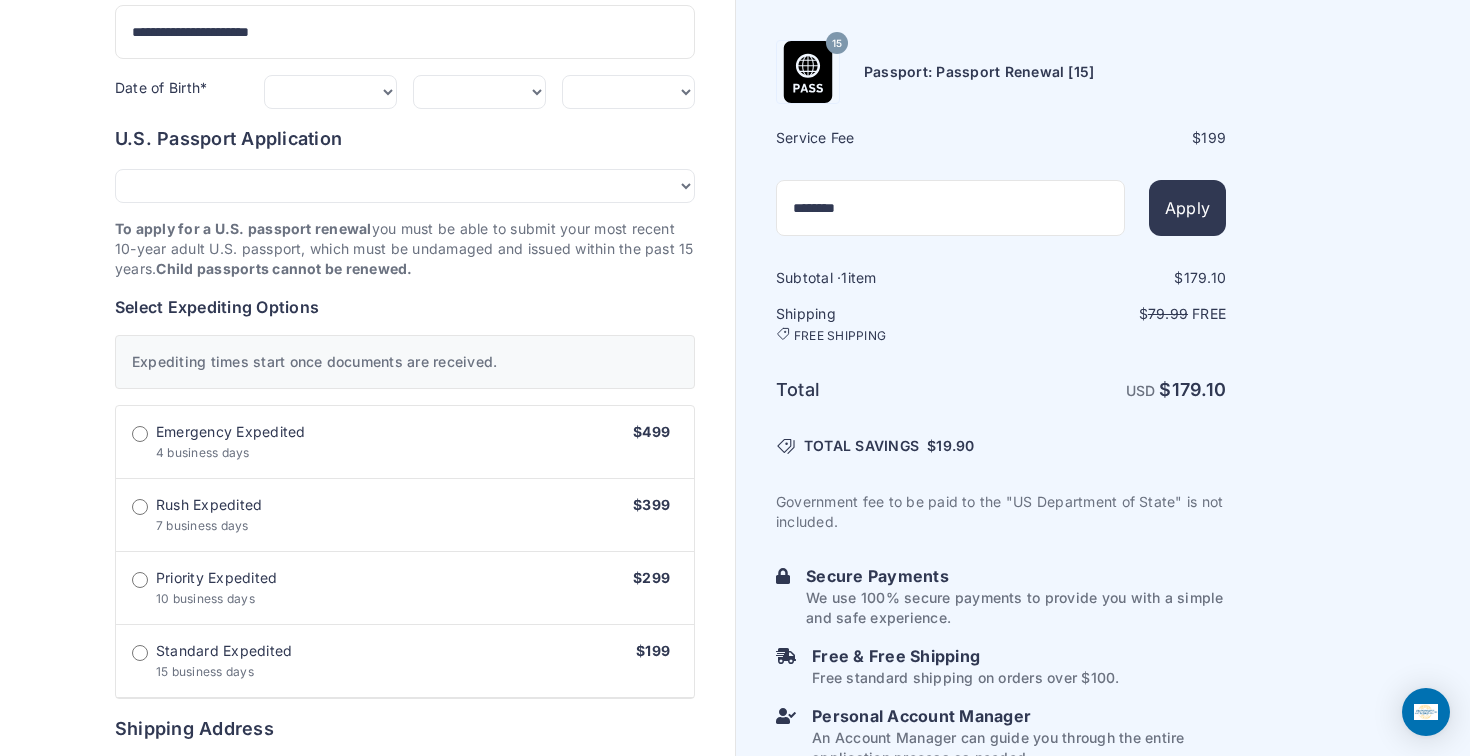 scroll, scrollTop: 324, scrollLeft: 0, axis: vertical 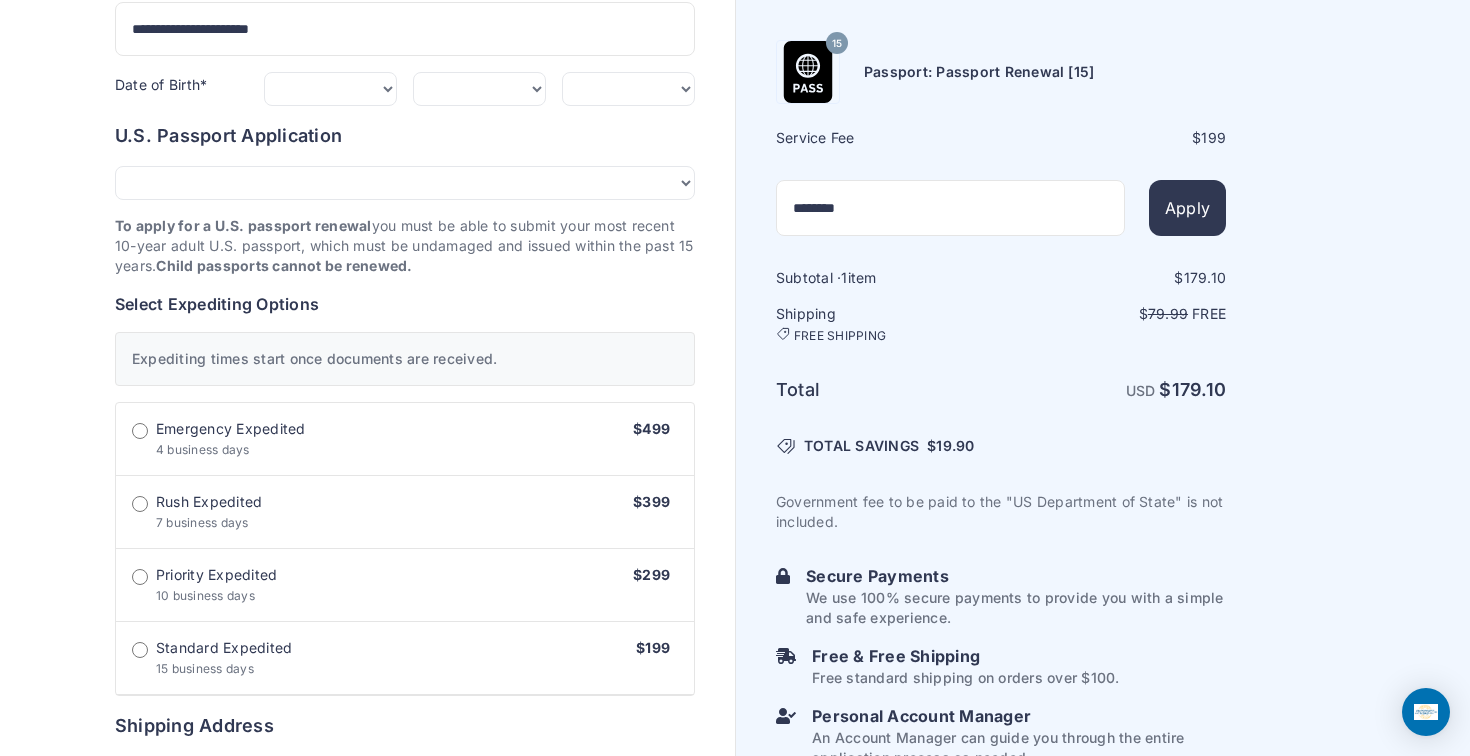click on "Priority Expedited
10 business days
$299" at bounding box center (405, 585) 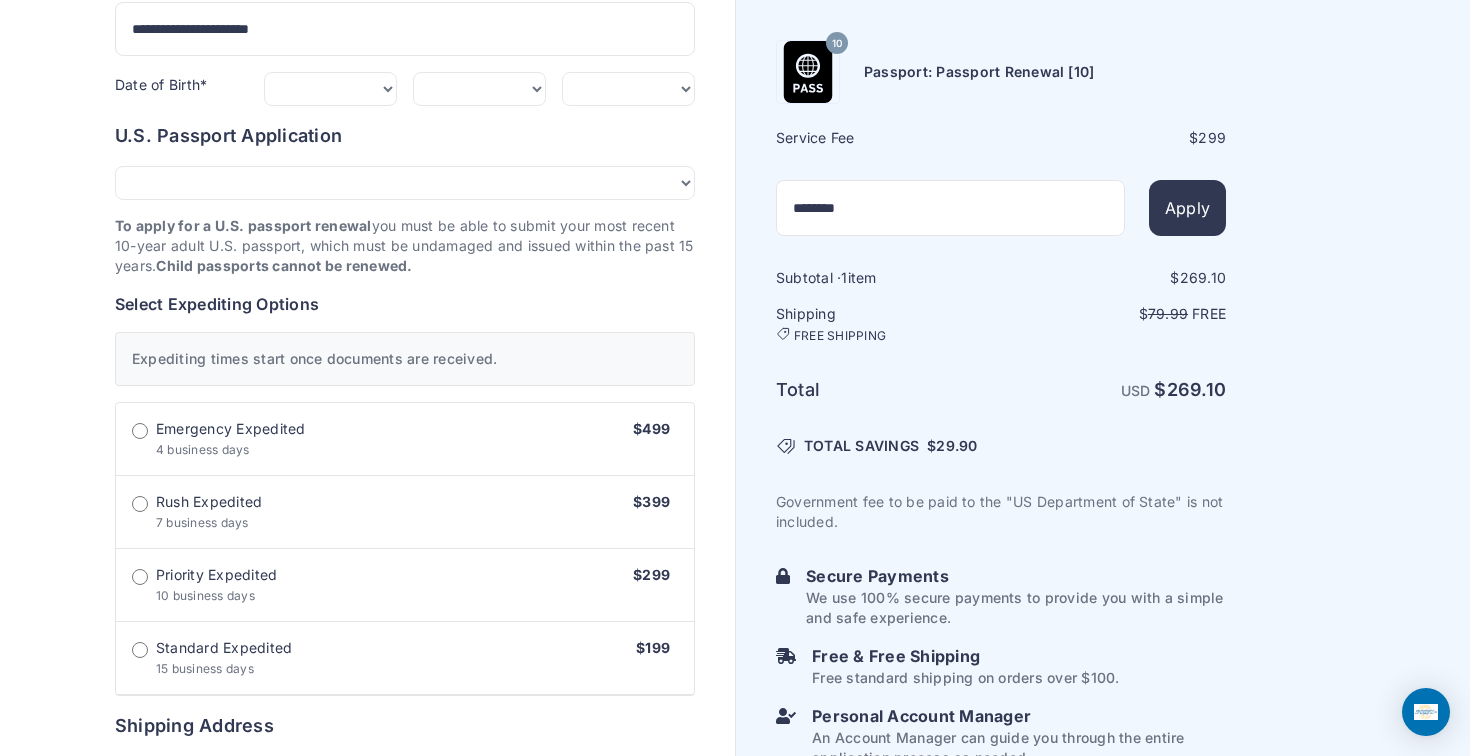 click on "Rush Expedited
7 business days
$399" at bounding box center (405, 512) 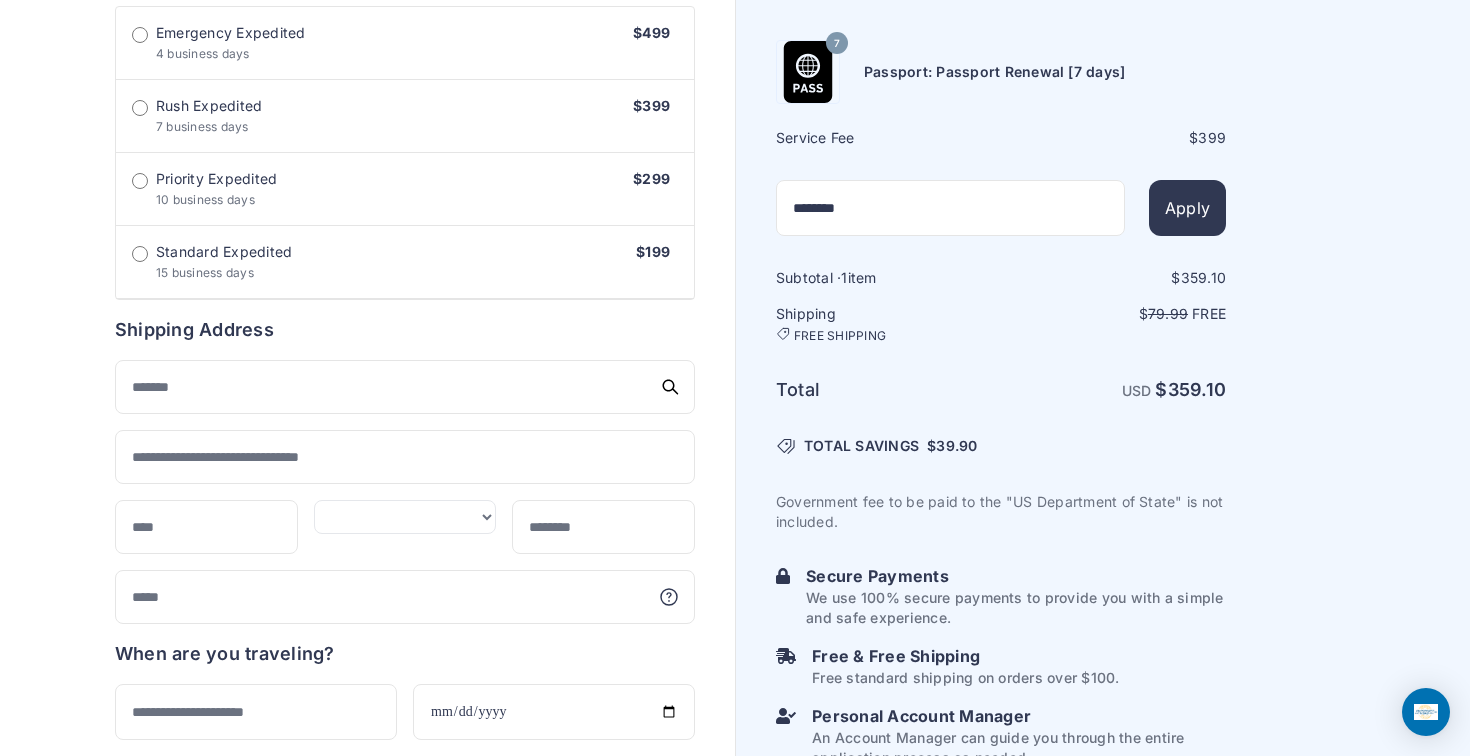scroll, scrollTop: 721, scrollLeft: 0, axis: vertical 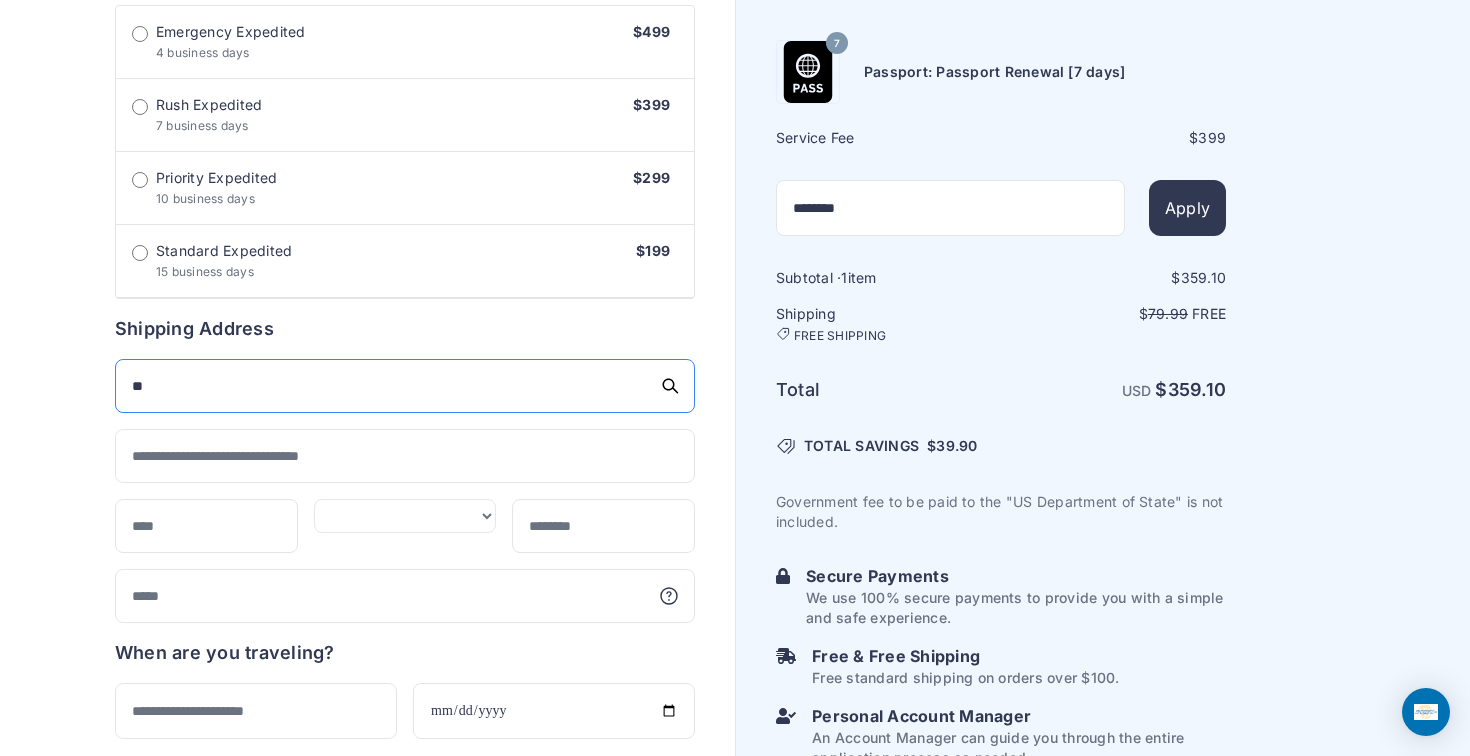 type on "***" 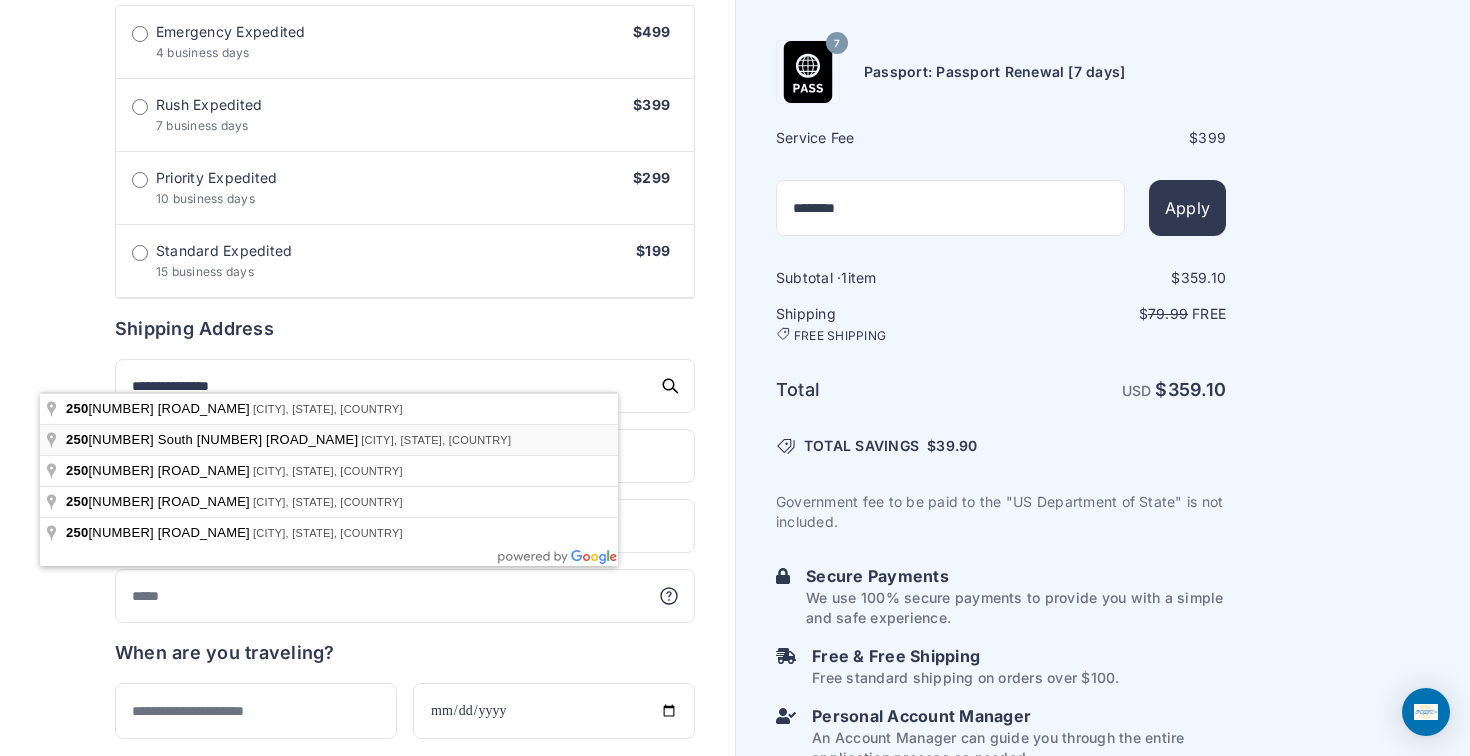 type on "**********" 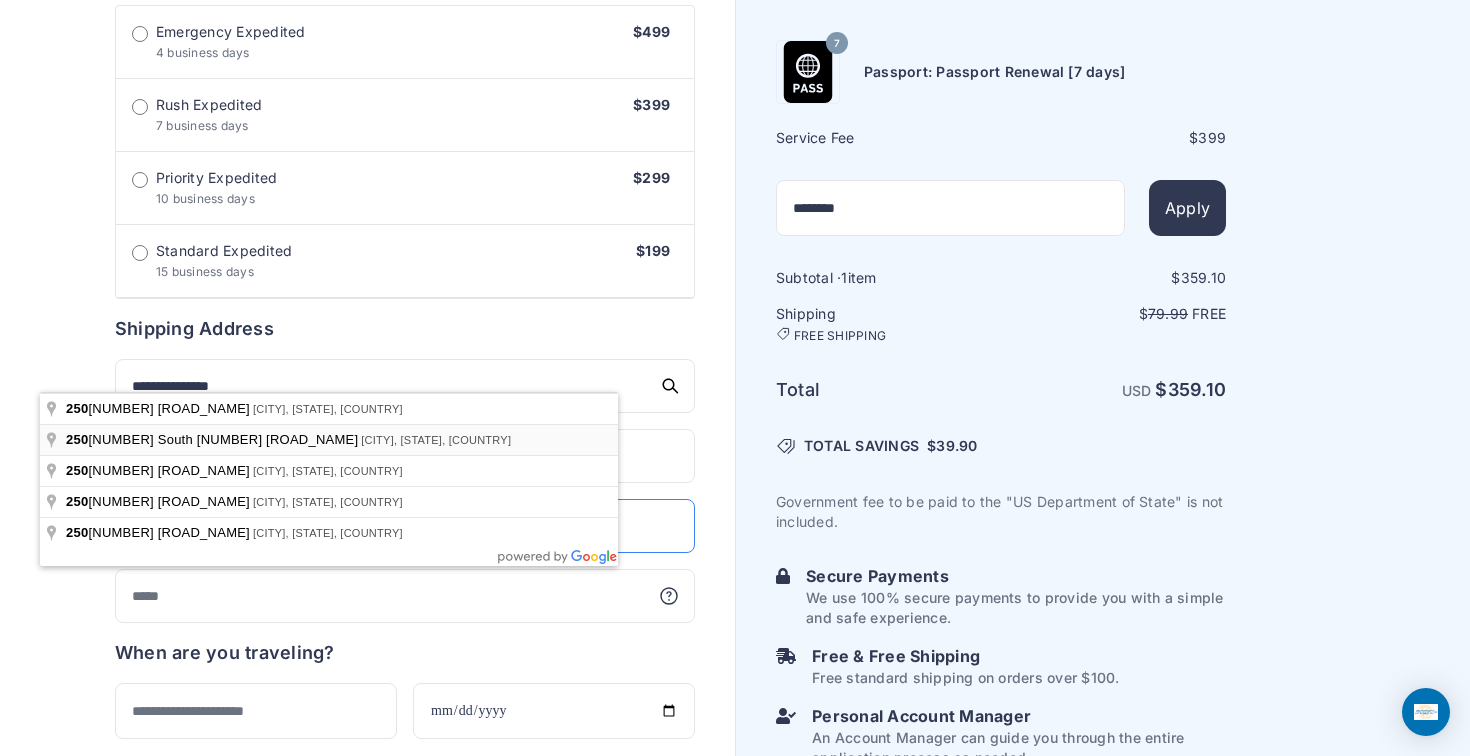 type on "*****" 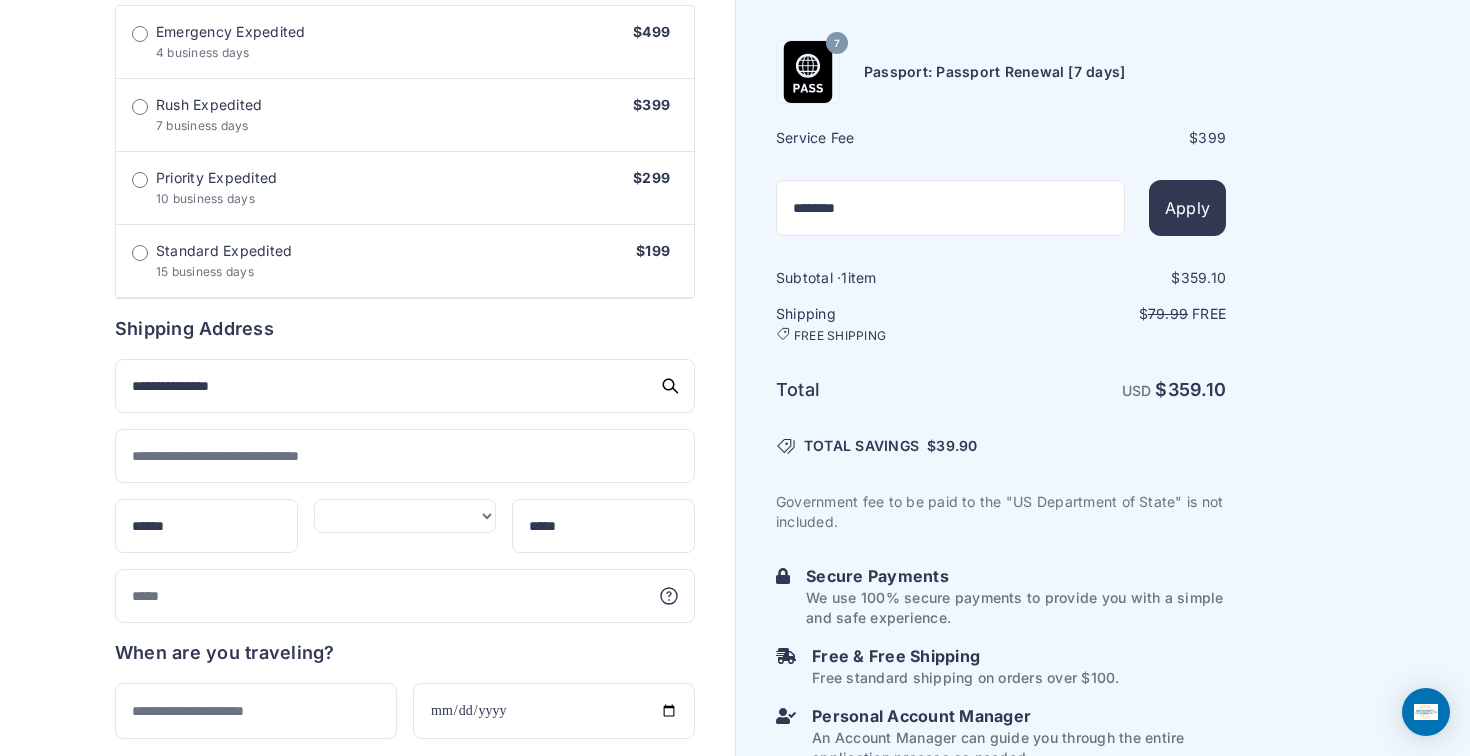 type on "**********" 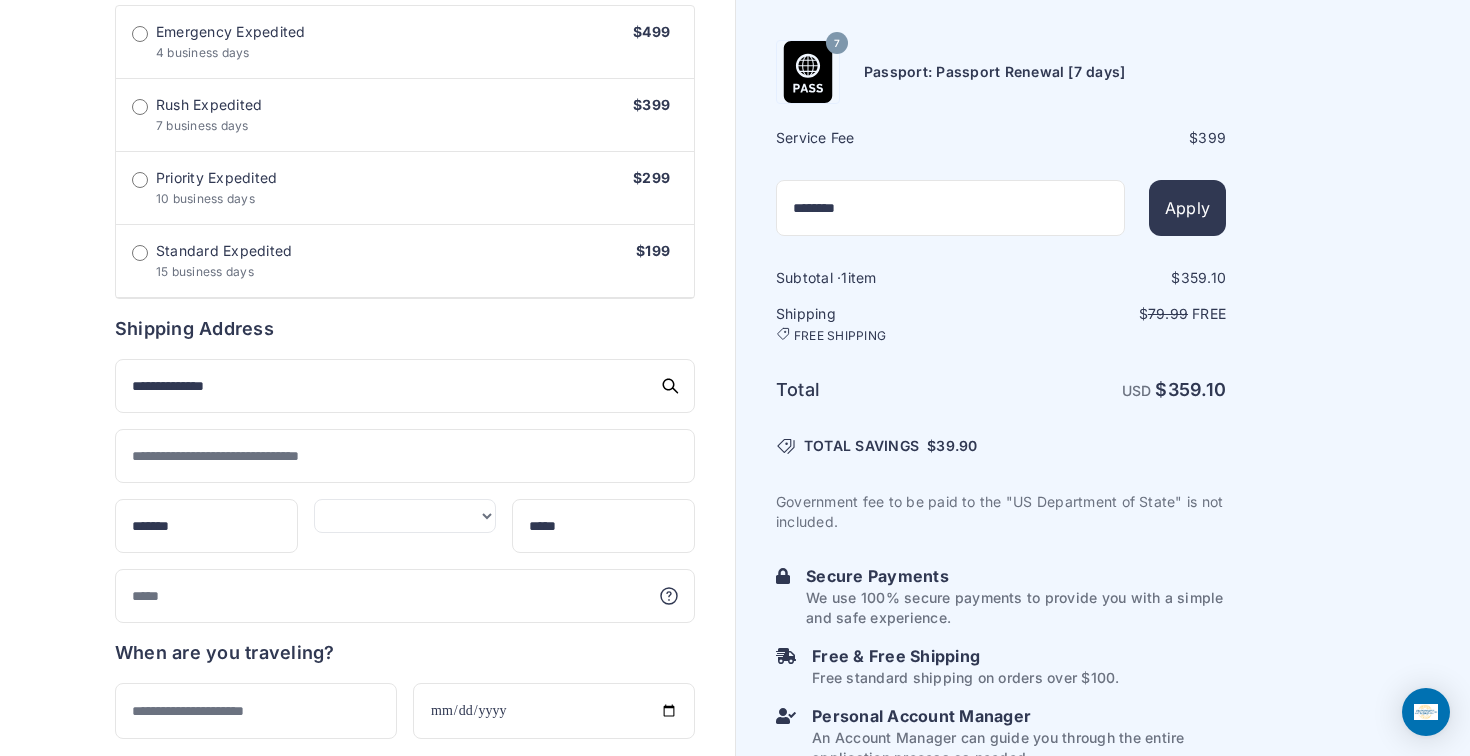 type on "**********" 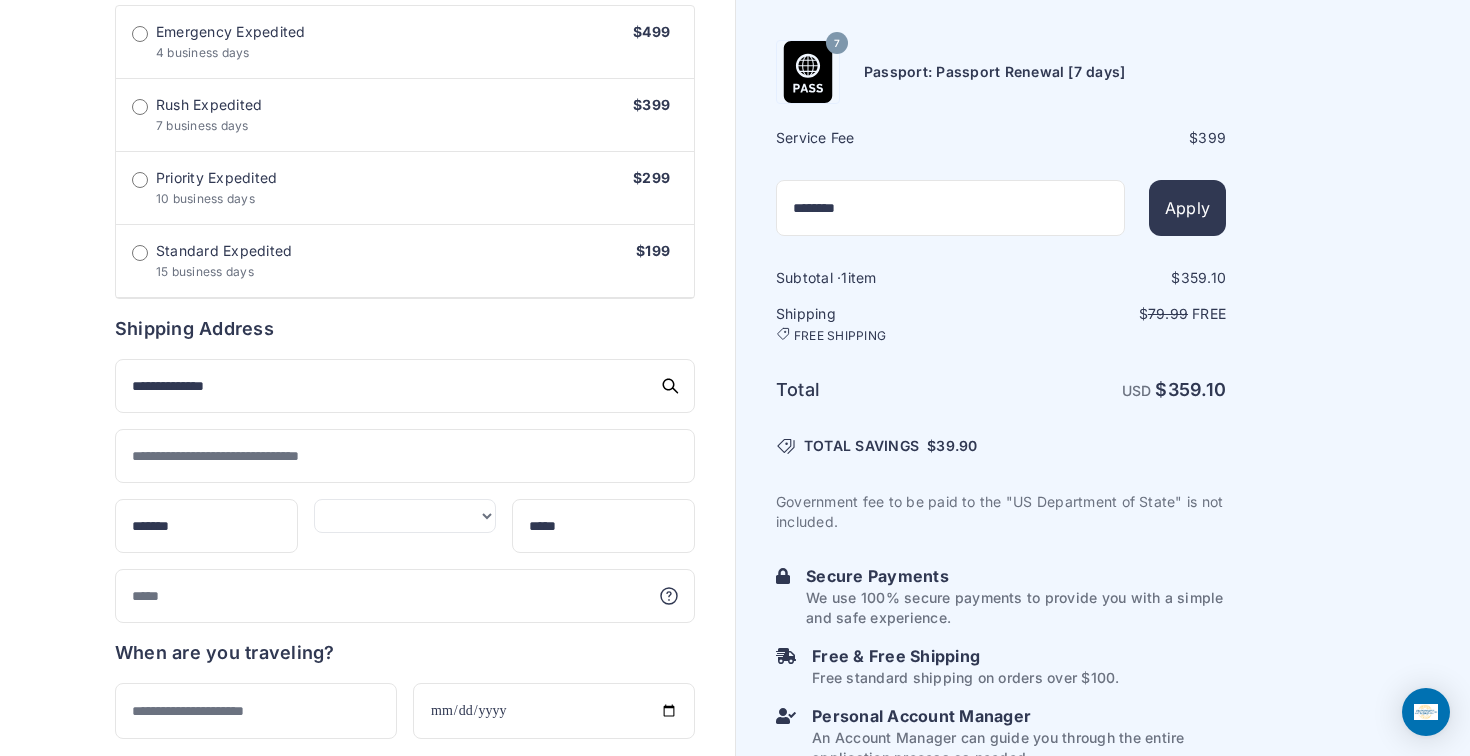 click on "**********" at bounding box center (405, 386) 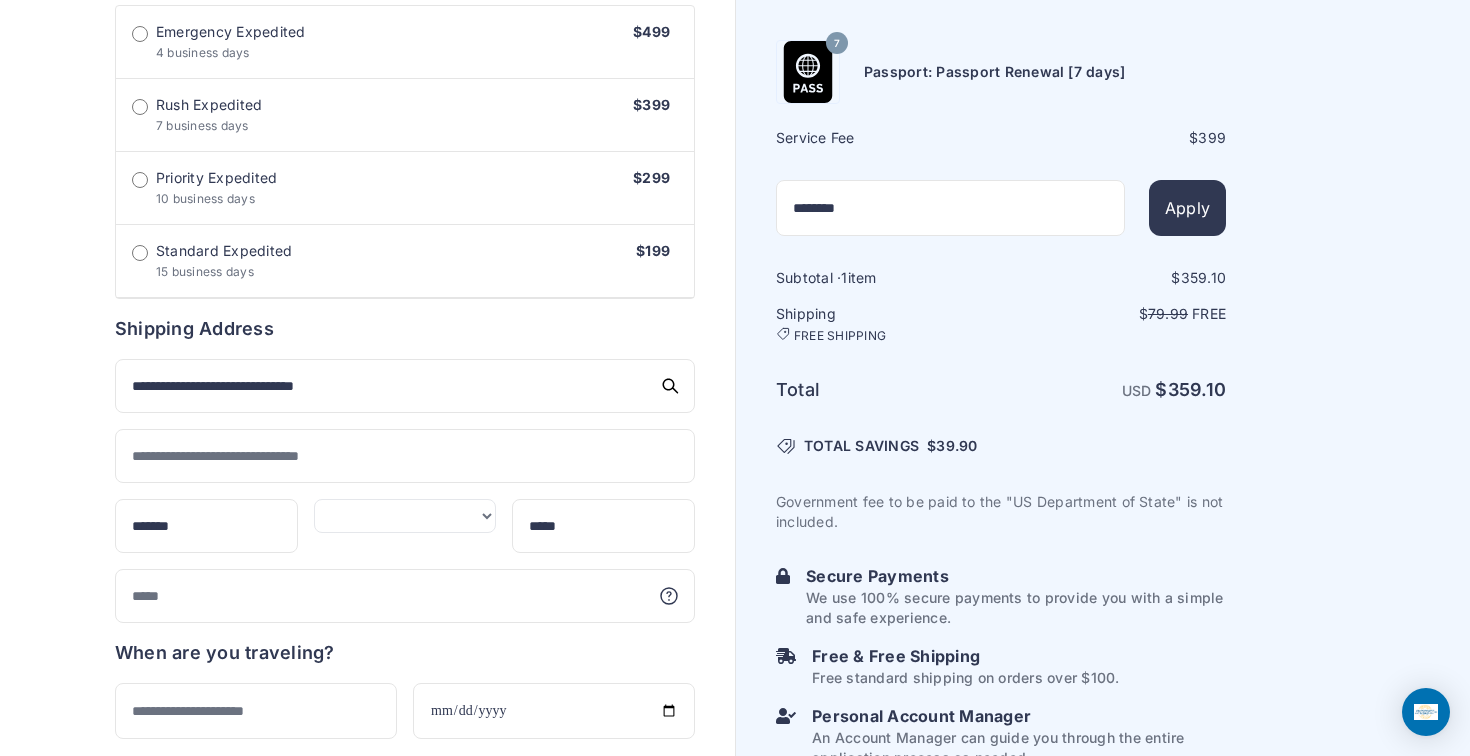 type on "**********" 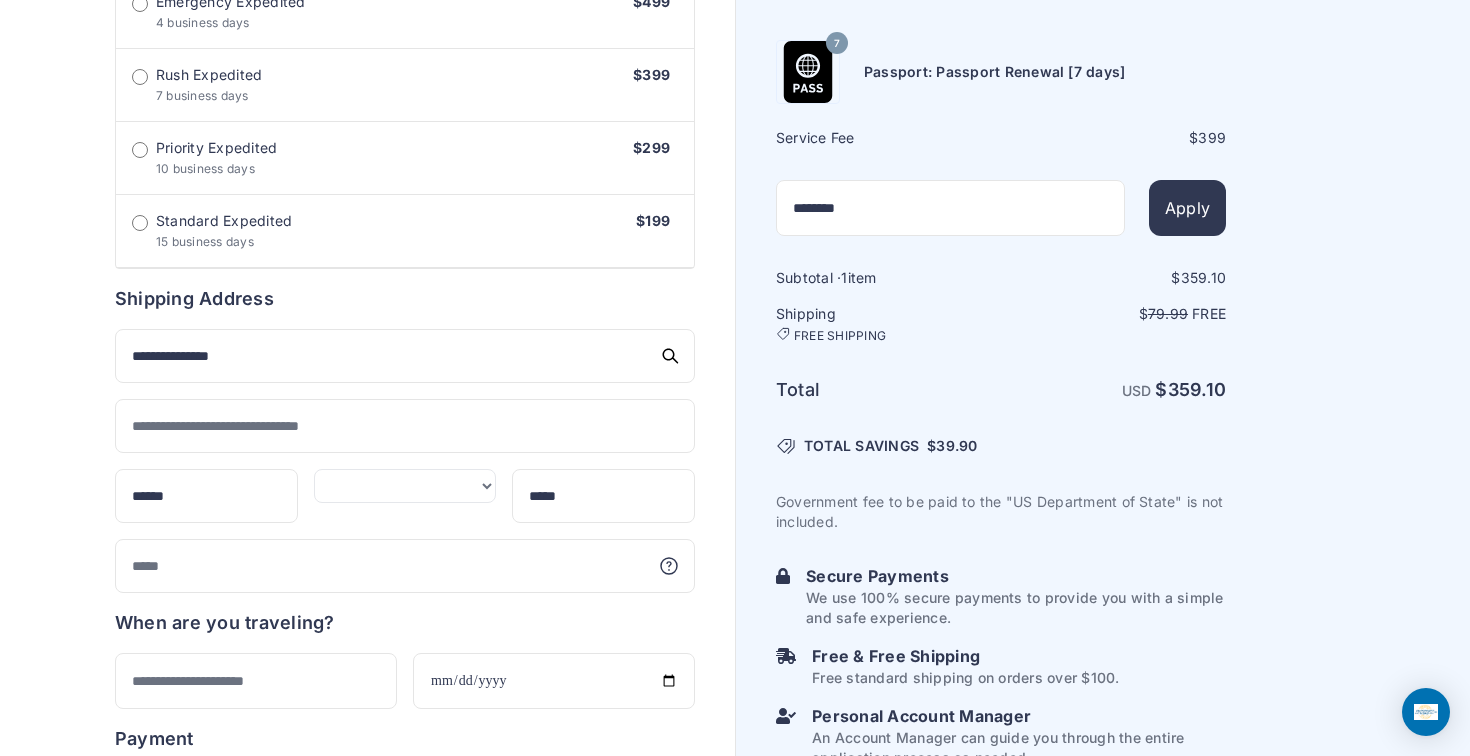 scroll, scrollTop: 753, scrollLeft: 0, axis: vertical 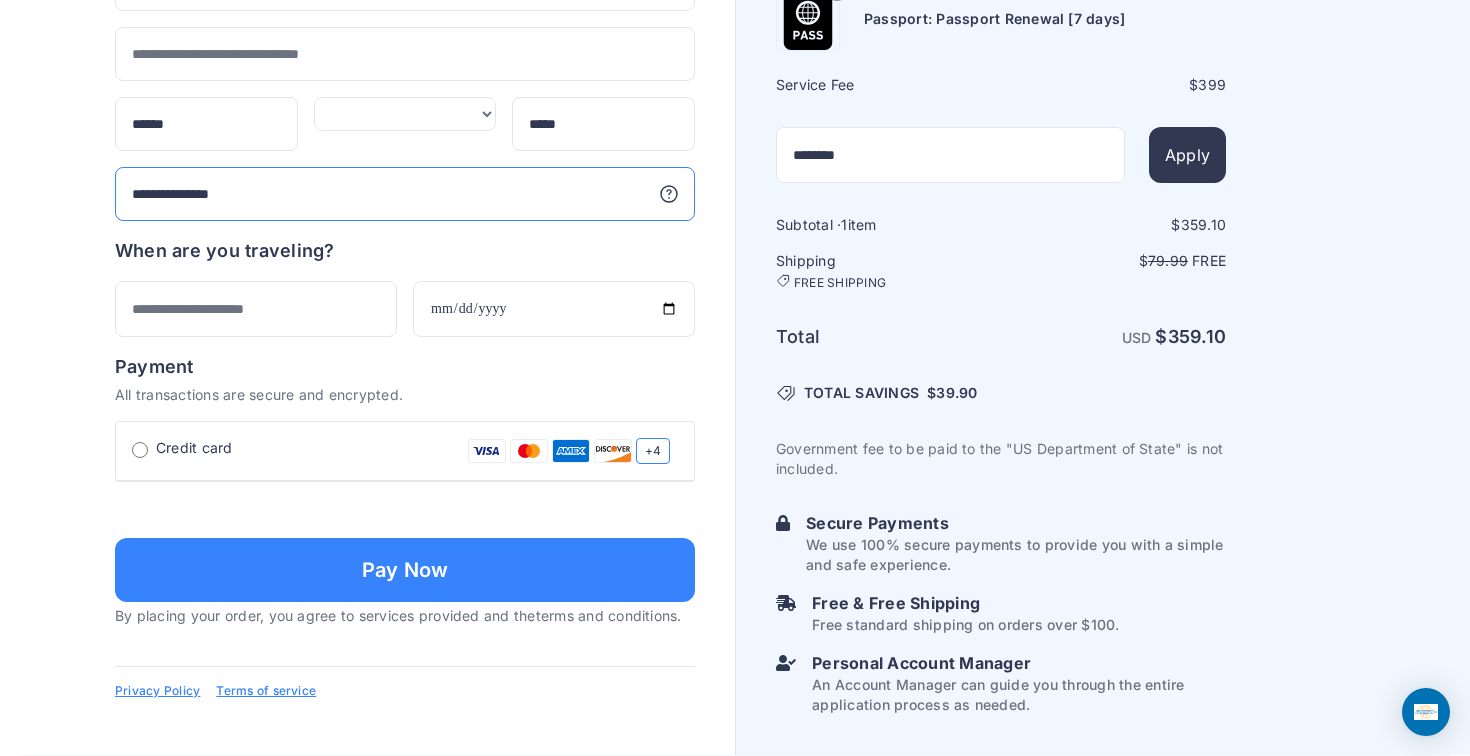 type on "**********" 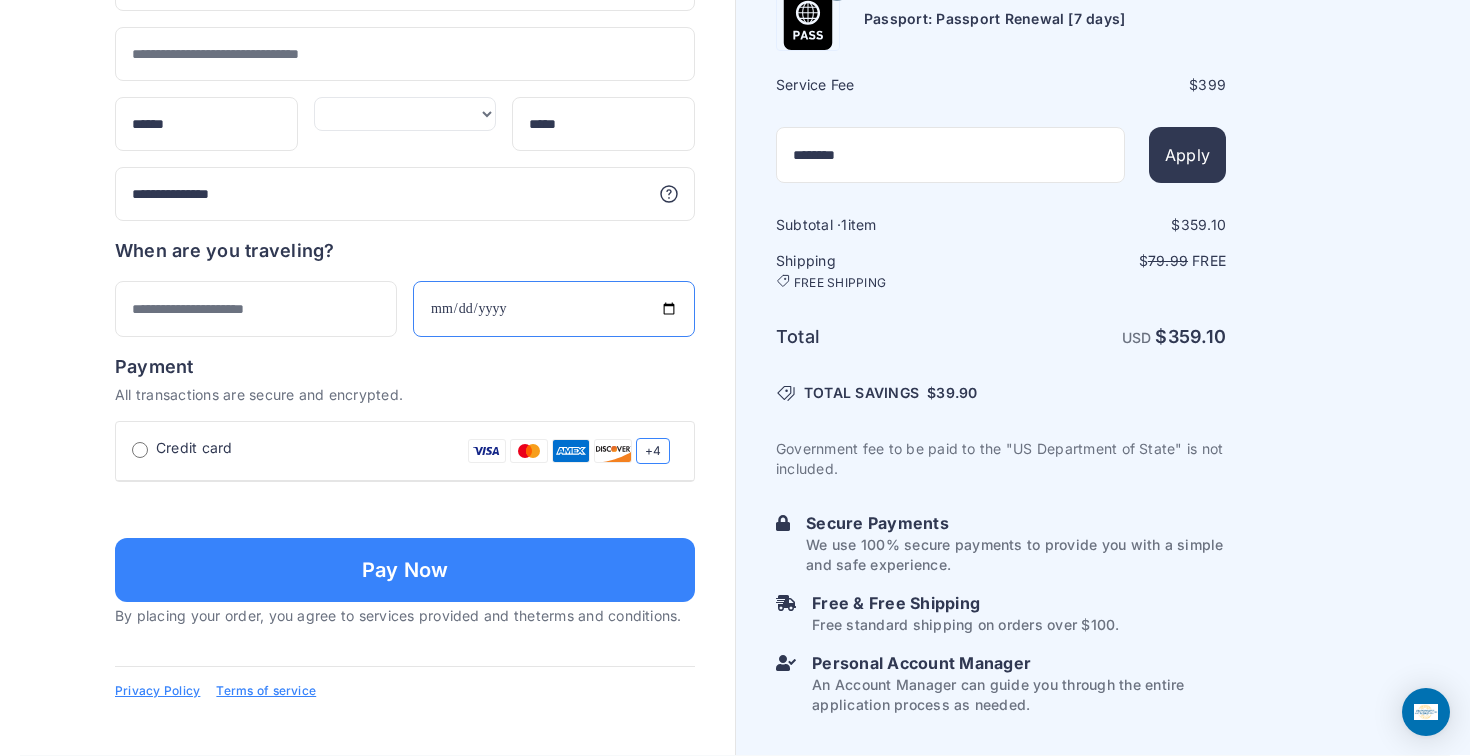click at bounding box center [554, 309] 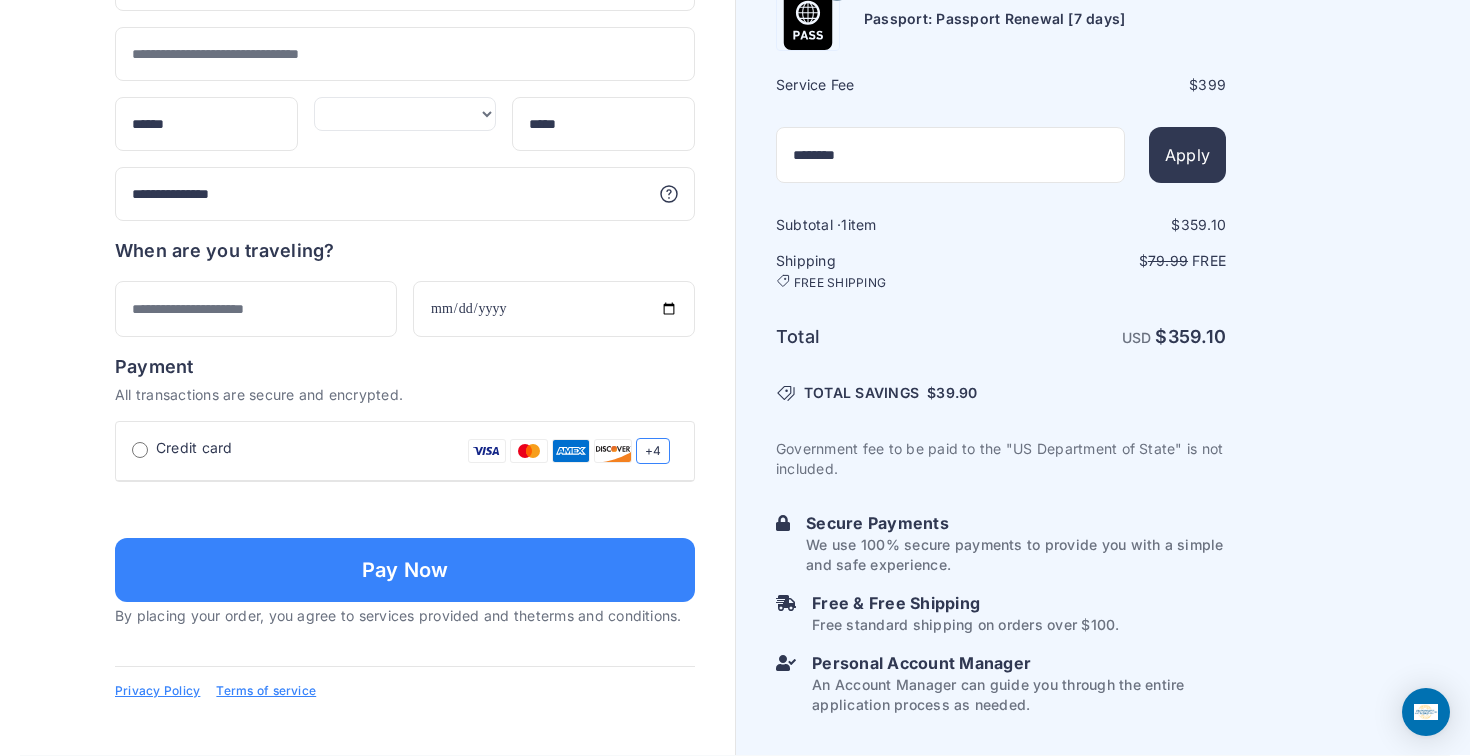 click on "All transactions are secure and encrypted." at bounding box center [405, 395] 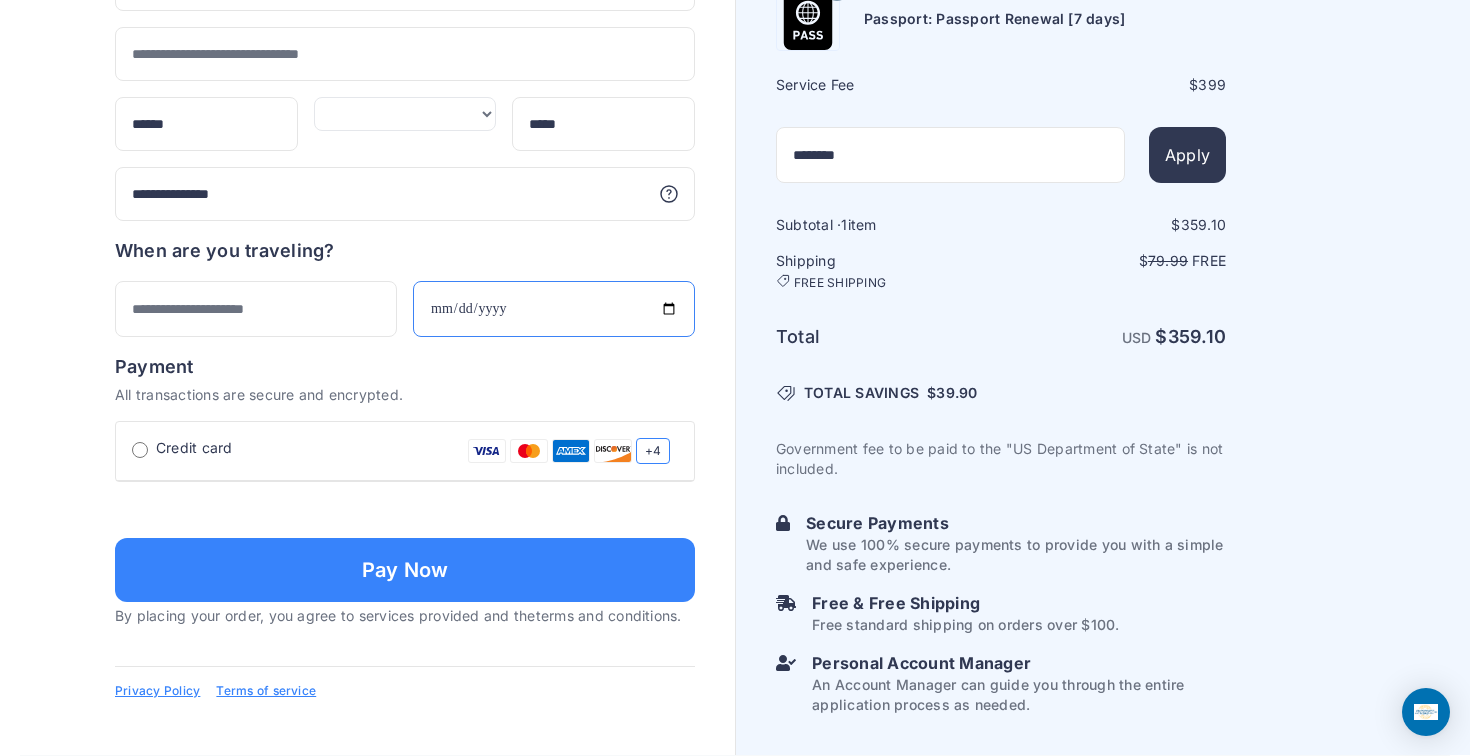 click on "**********" at bounding box center [554, 309] 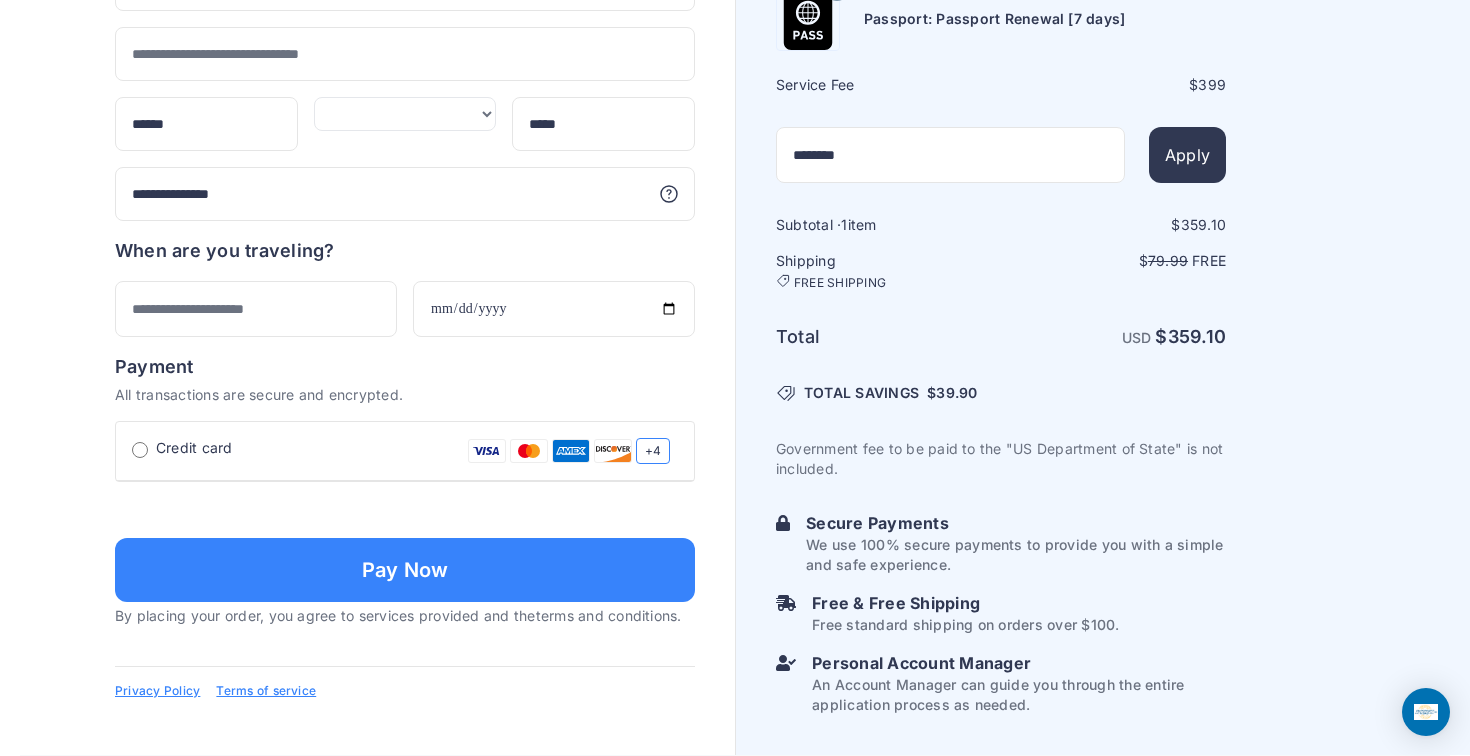 click on "All transactions are secure and encrypted." at bounding box center [405, 395] 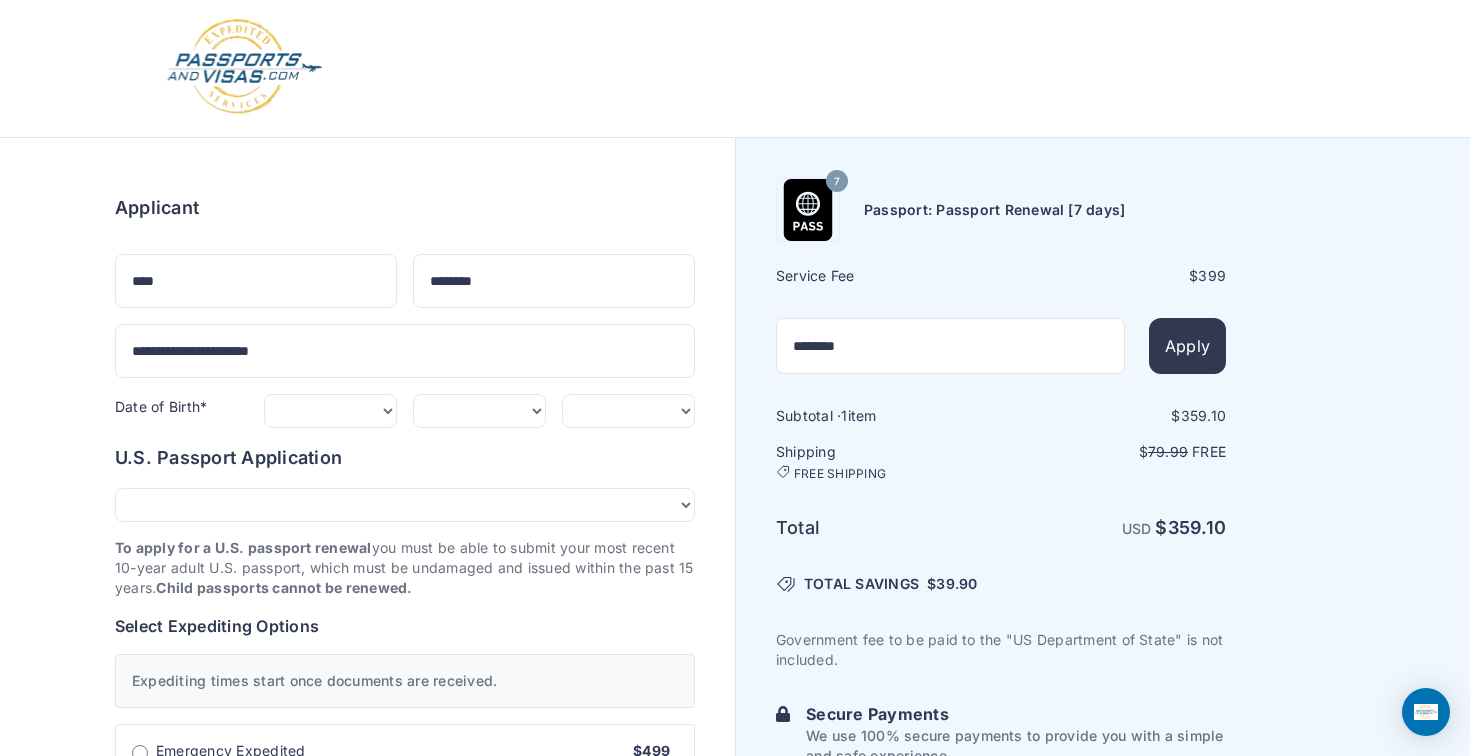 scroll, scrollTop: 0, scrollLeft: 0, axis: both 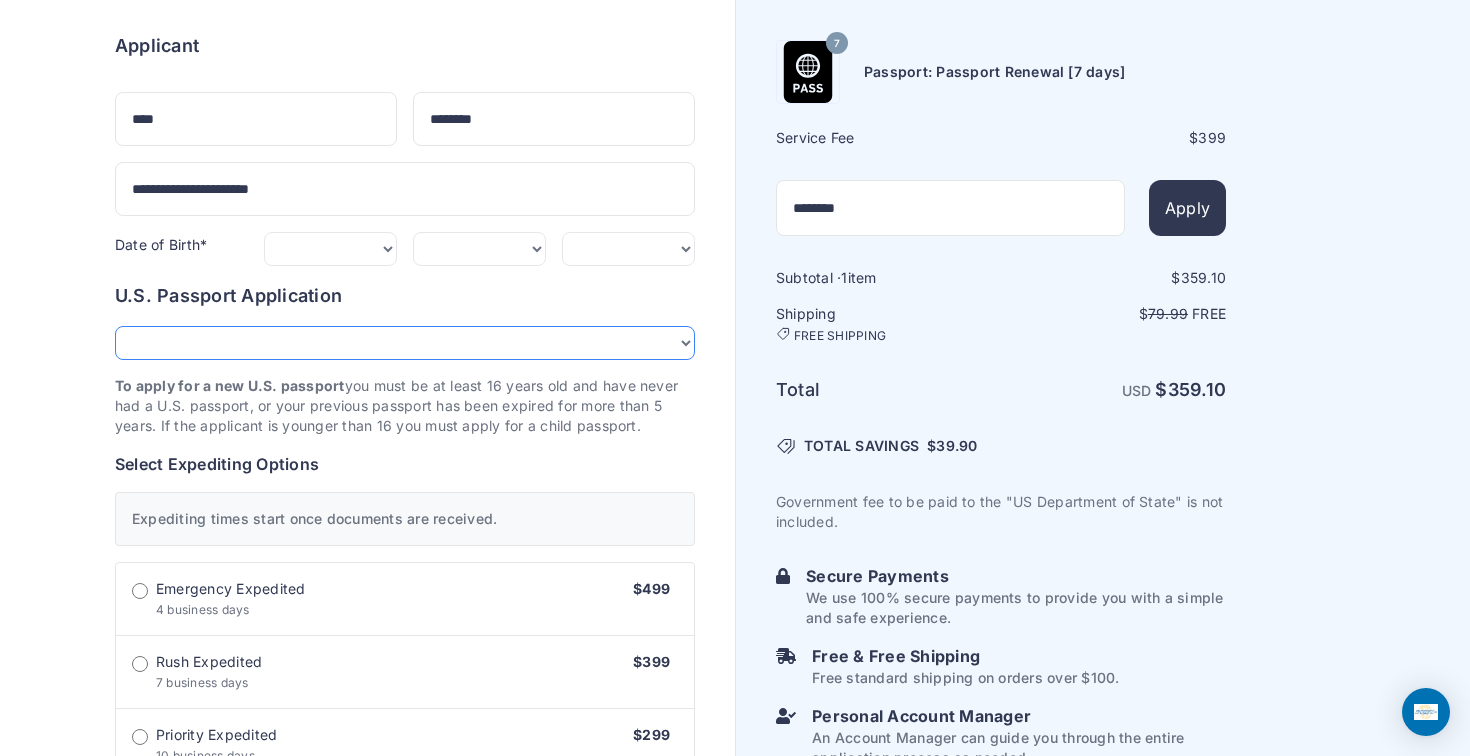 select on "*******" 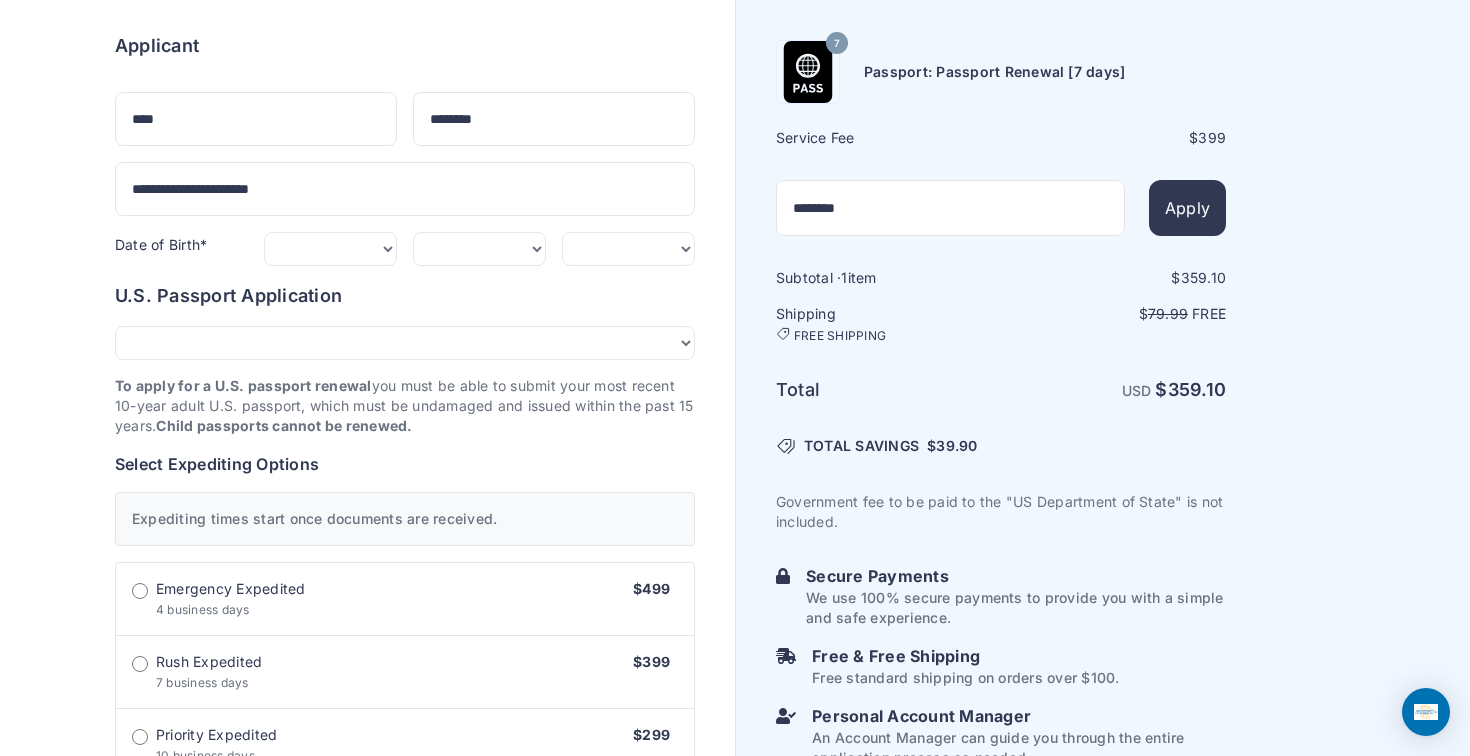 click on "Order summary
$ 359.10
7
399 1 359.10 79.99 $" at bounding box center (405, 844) 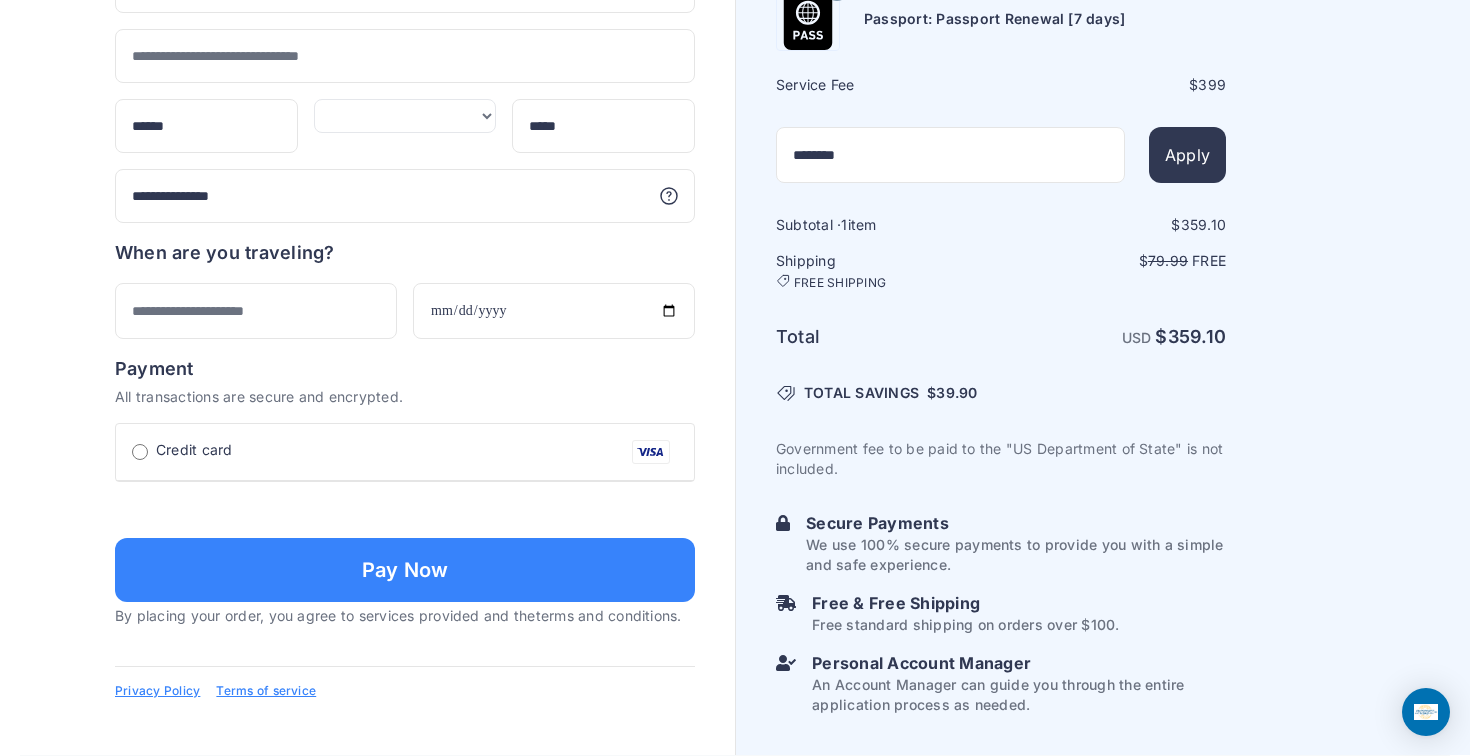 scroll, scrollTop: 1398, scrollLeft: 0, axis: vertical 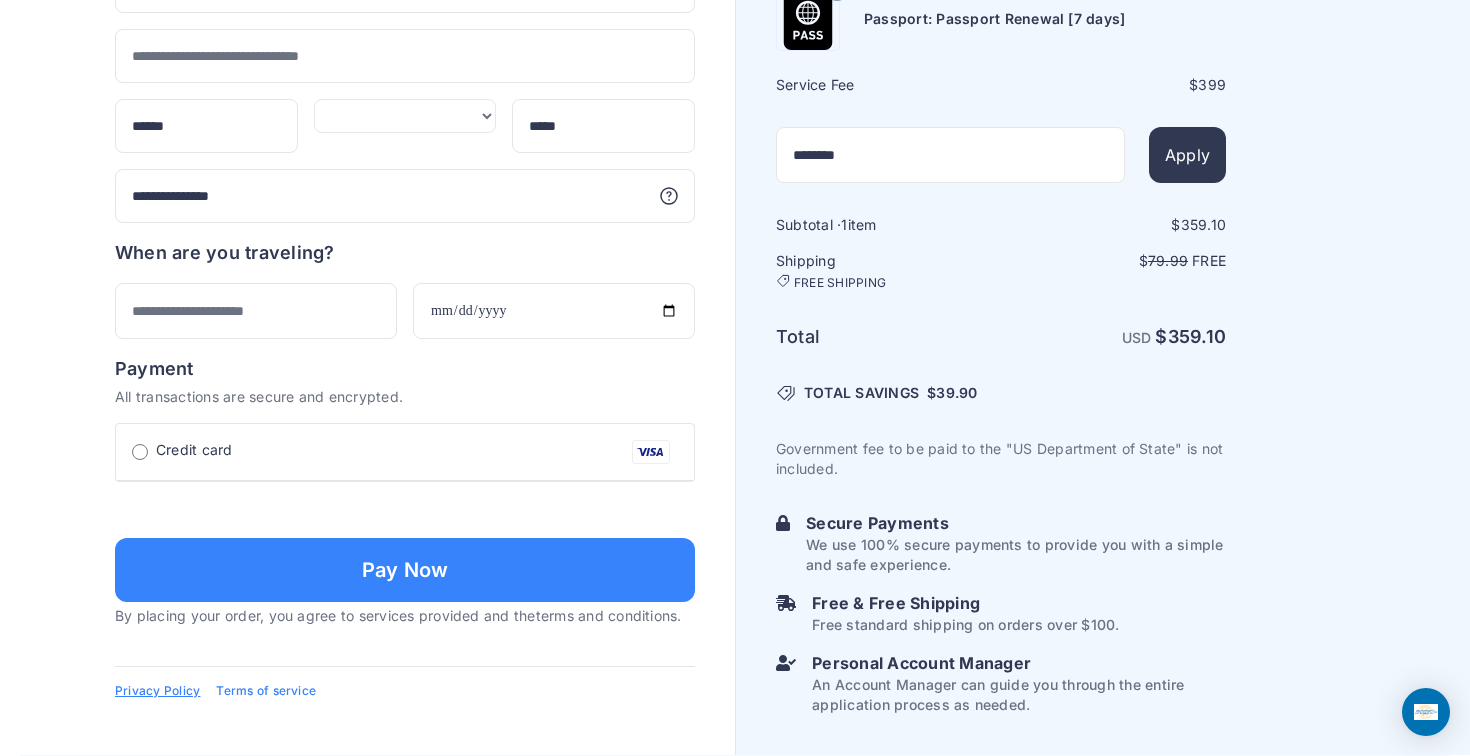click on "Terms of service" at bounding box center [266, 691] 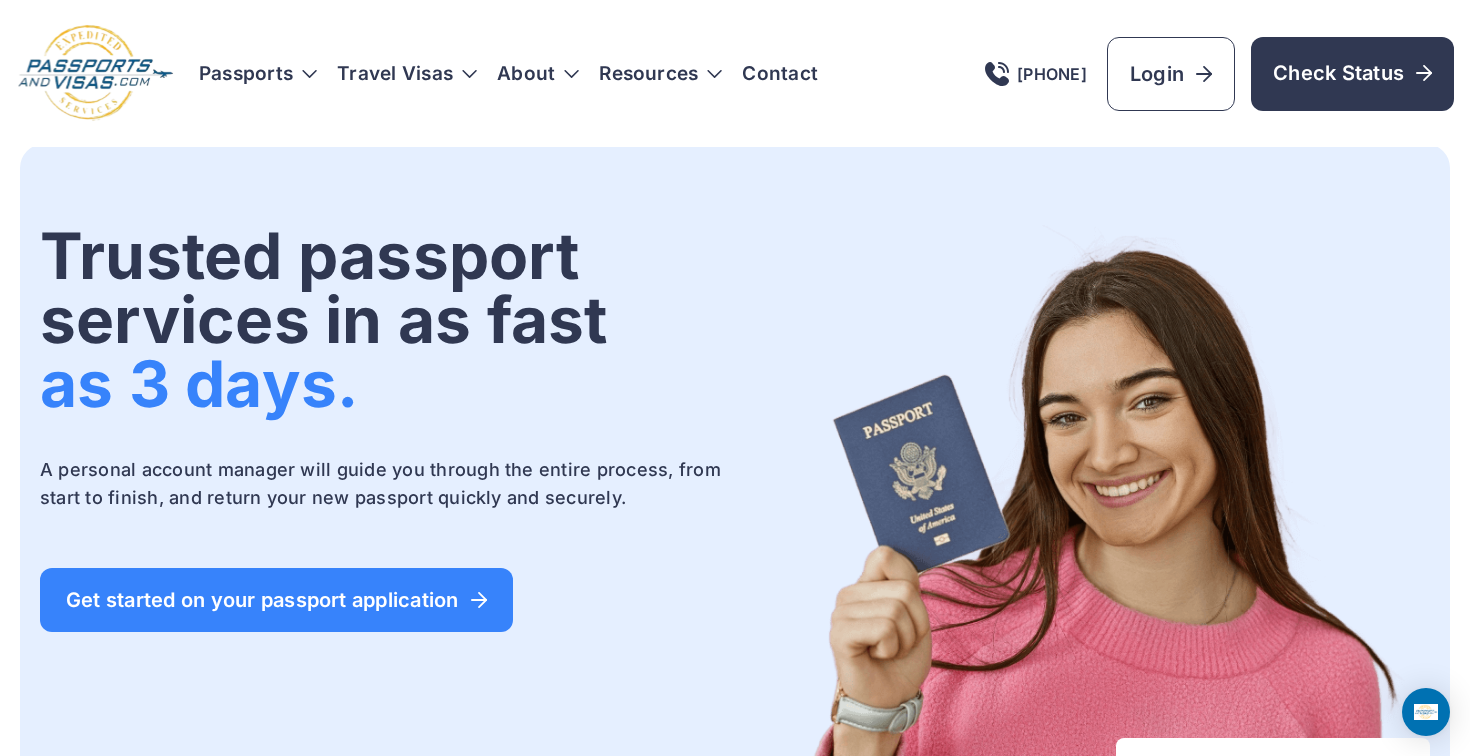 scroll, scrollTop: 0, scrollLeft: 0, axis: both 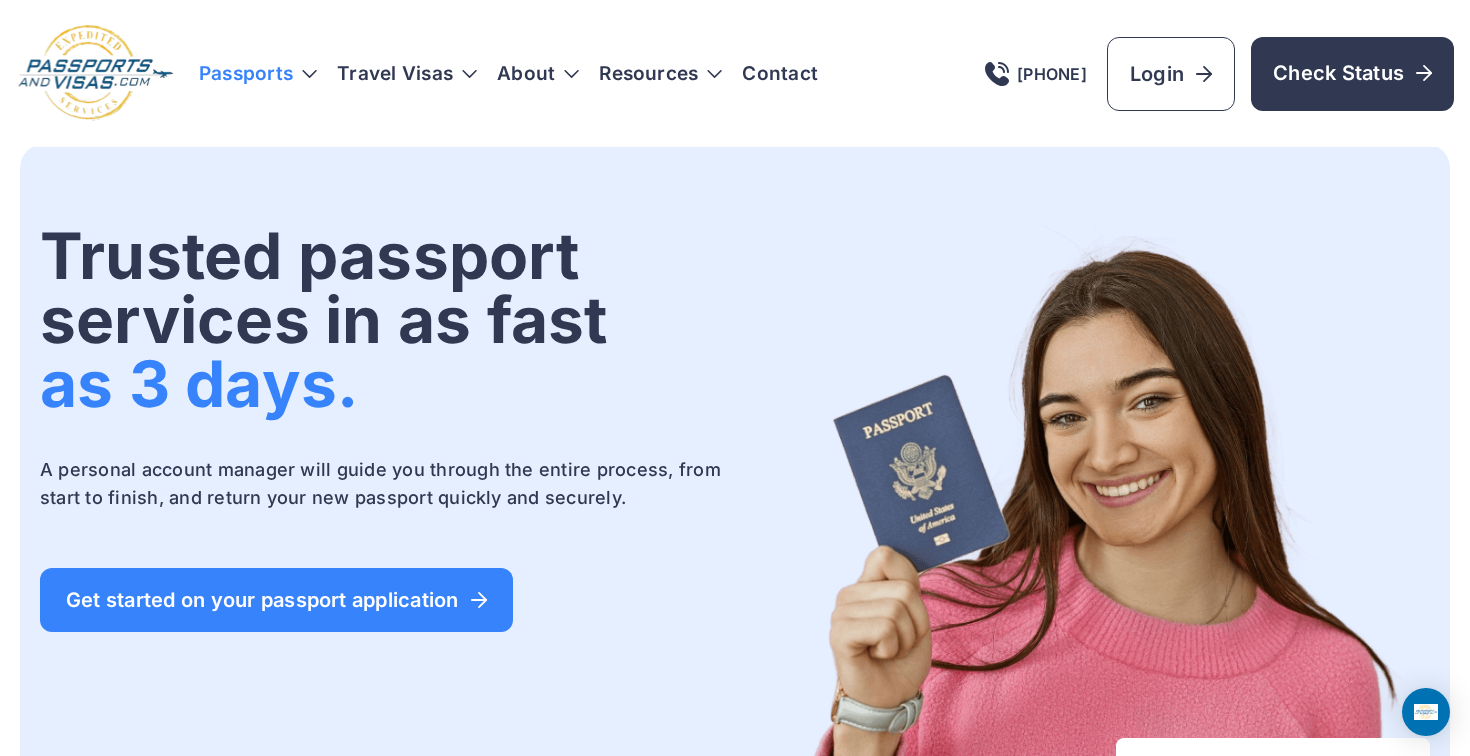 click on "Passports" at bounding box center (258, 74) 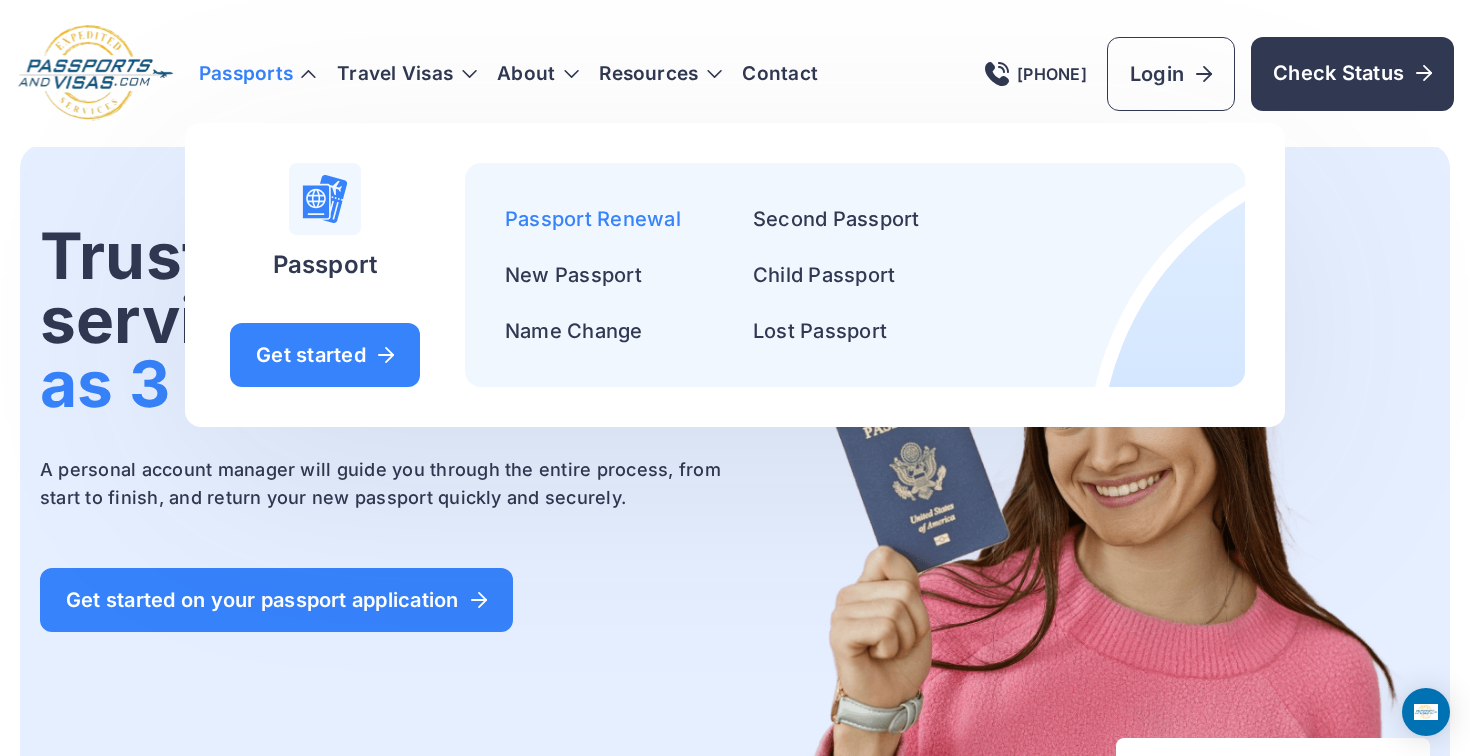 click on "Passport Renewal" at bounding box center [593, 219] 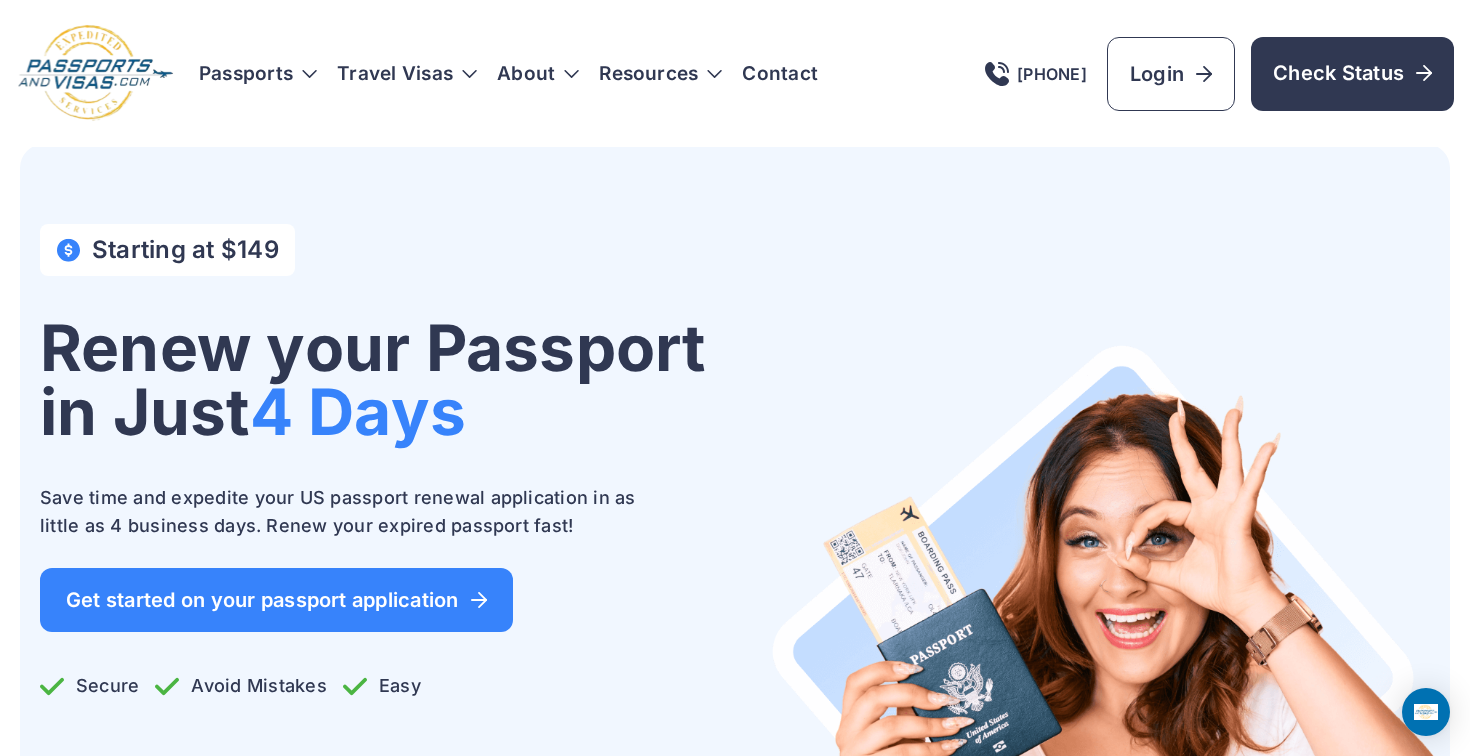 scroll, scrollTop: 0, scrollLeft: 0, axis: both 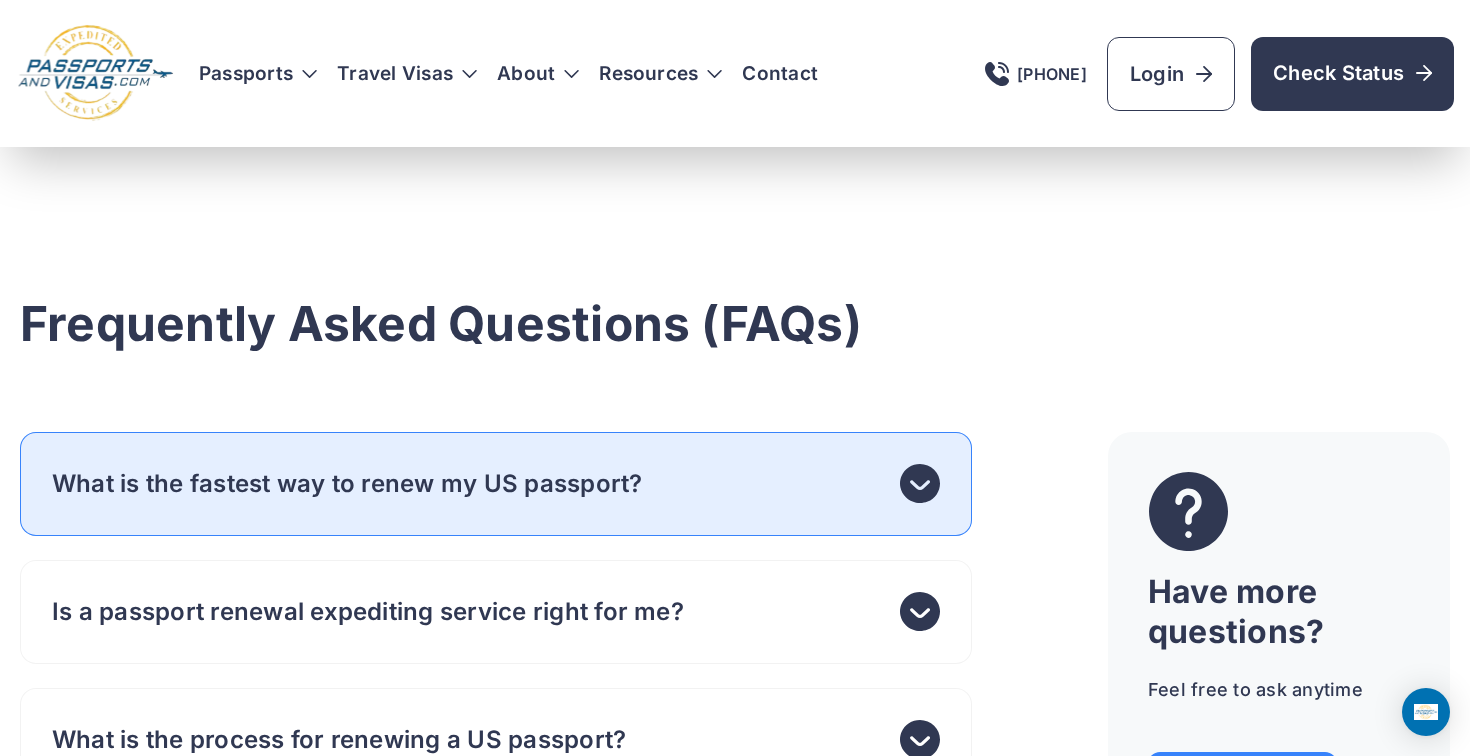 click 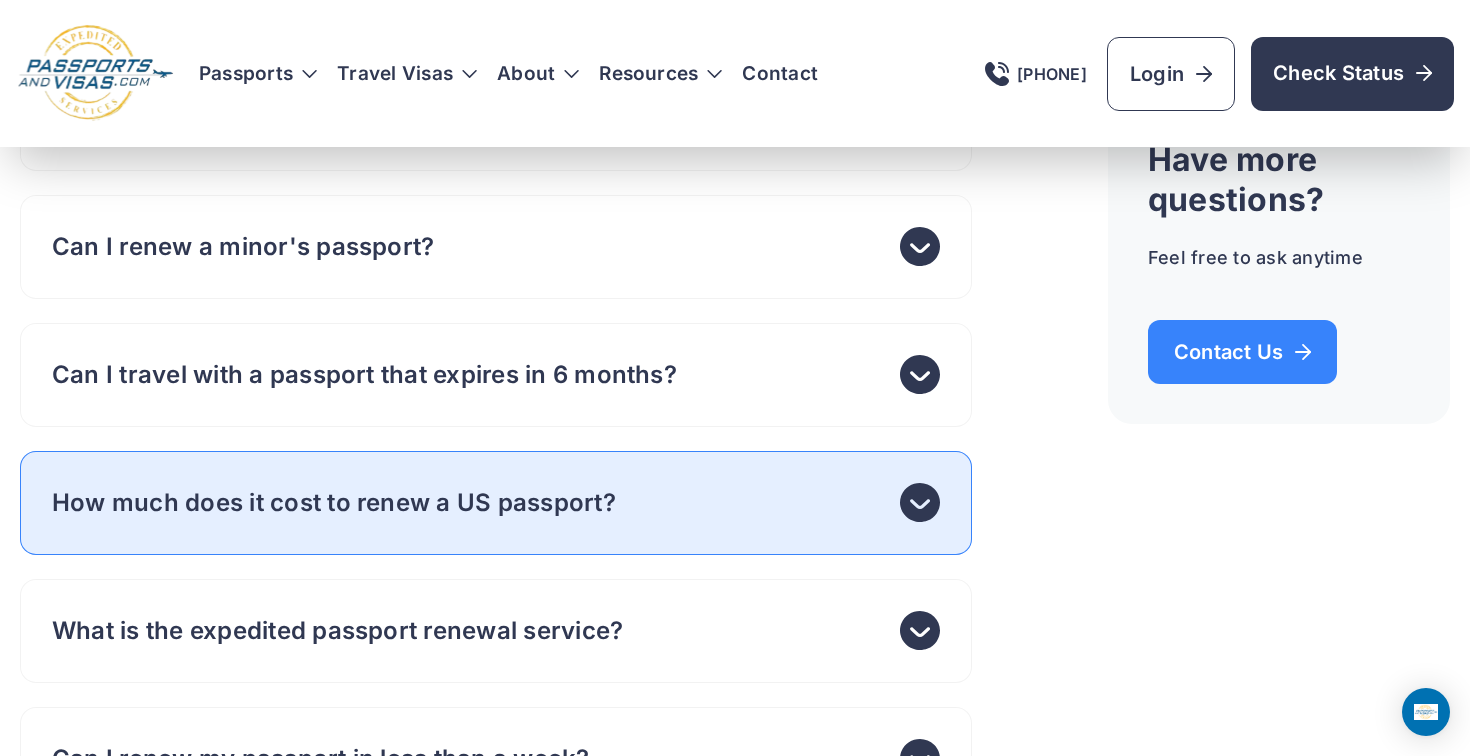 scroll, scrollTop: 7887, scrollLeft: 0, axis: vertical 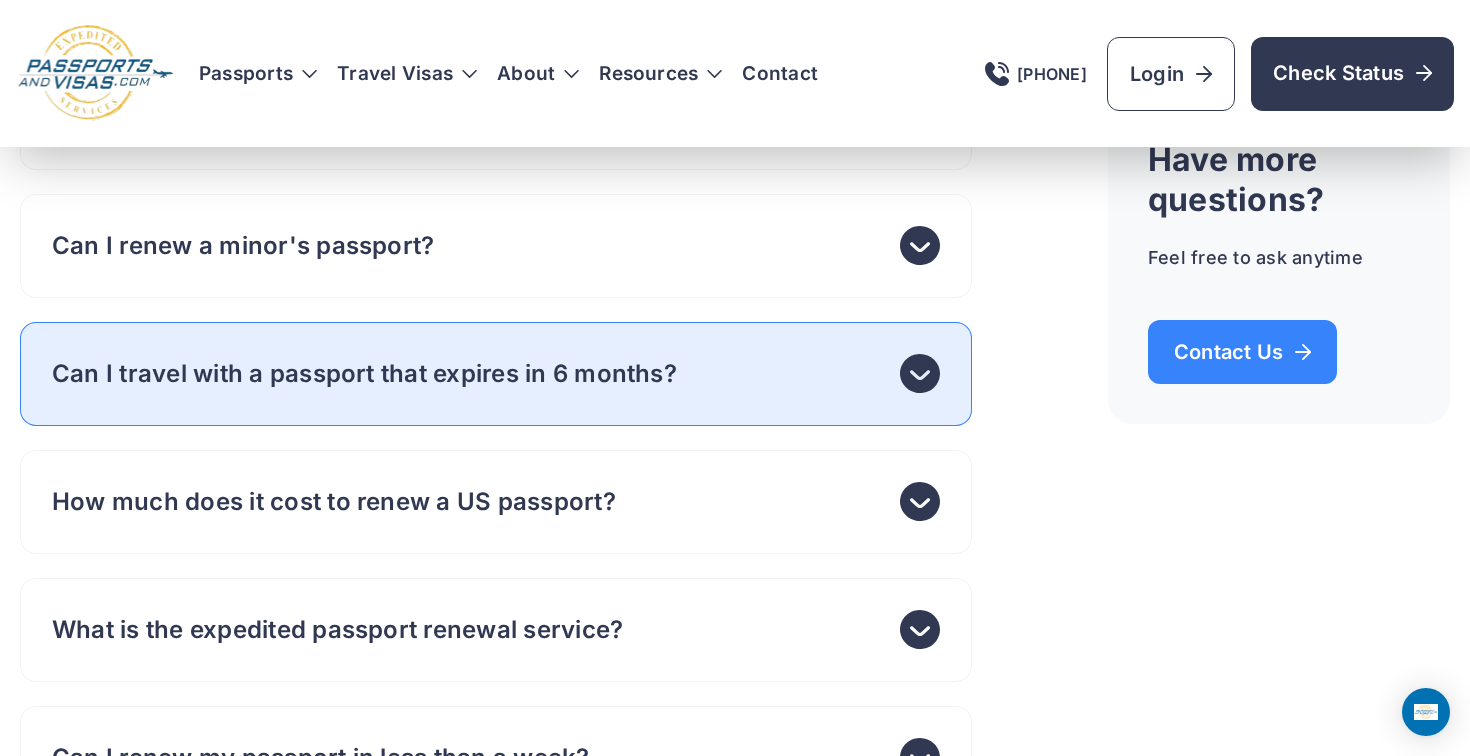click 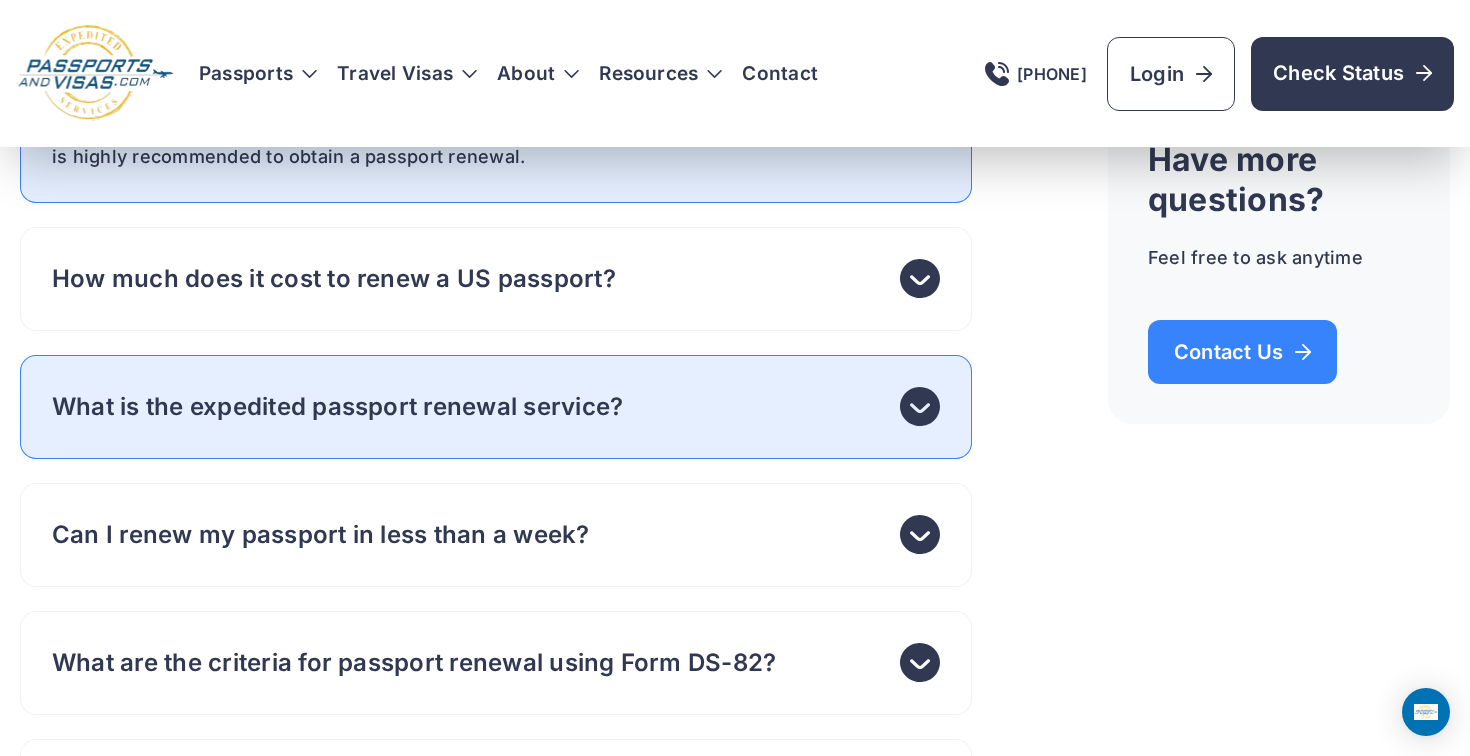 scroll, scrollTop: 8139, scrollLeft: 0, axis: vertical 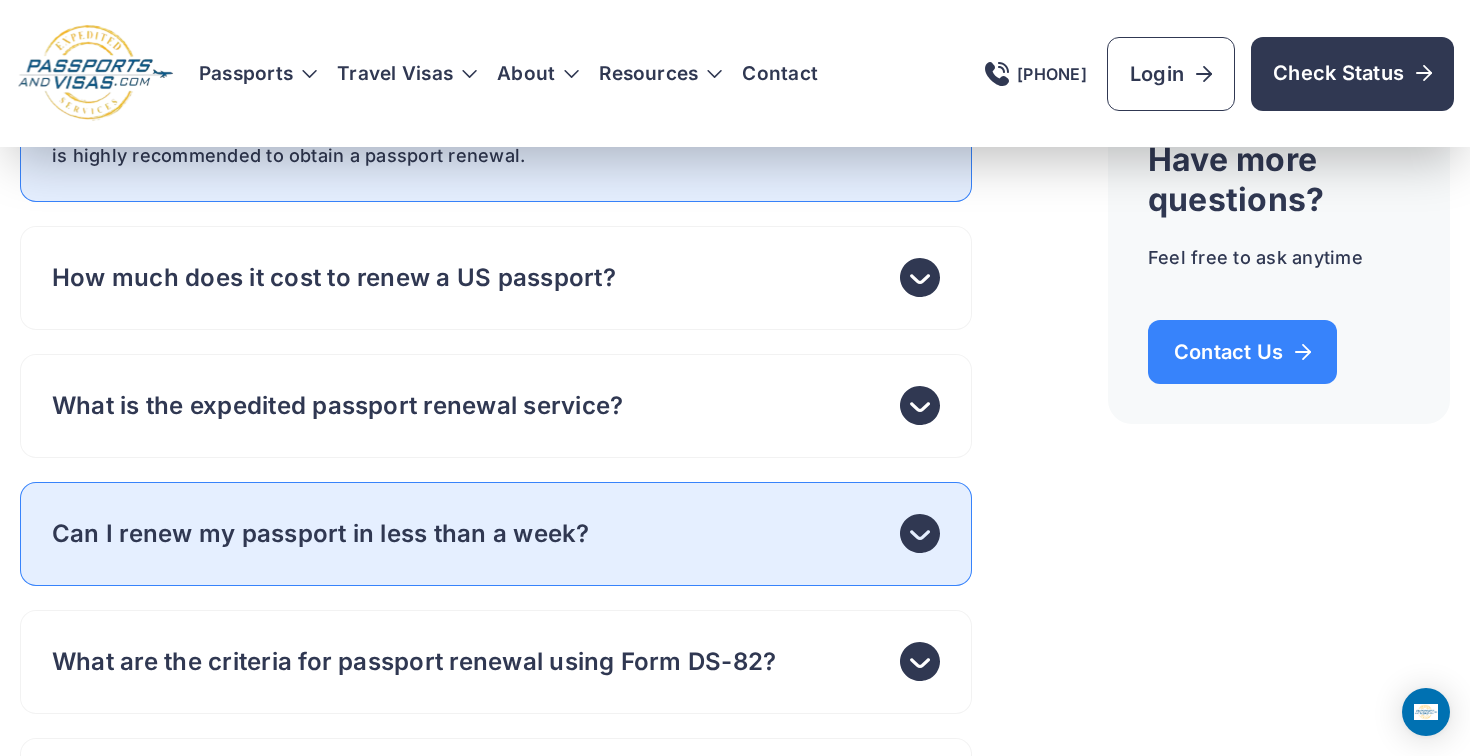 click 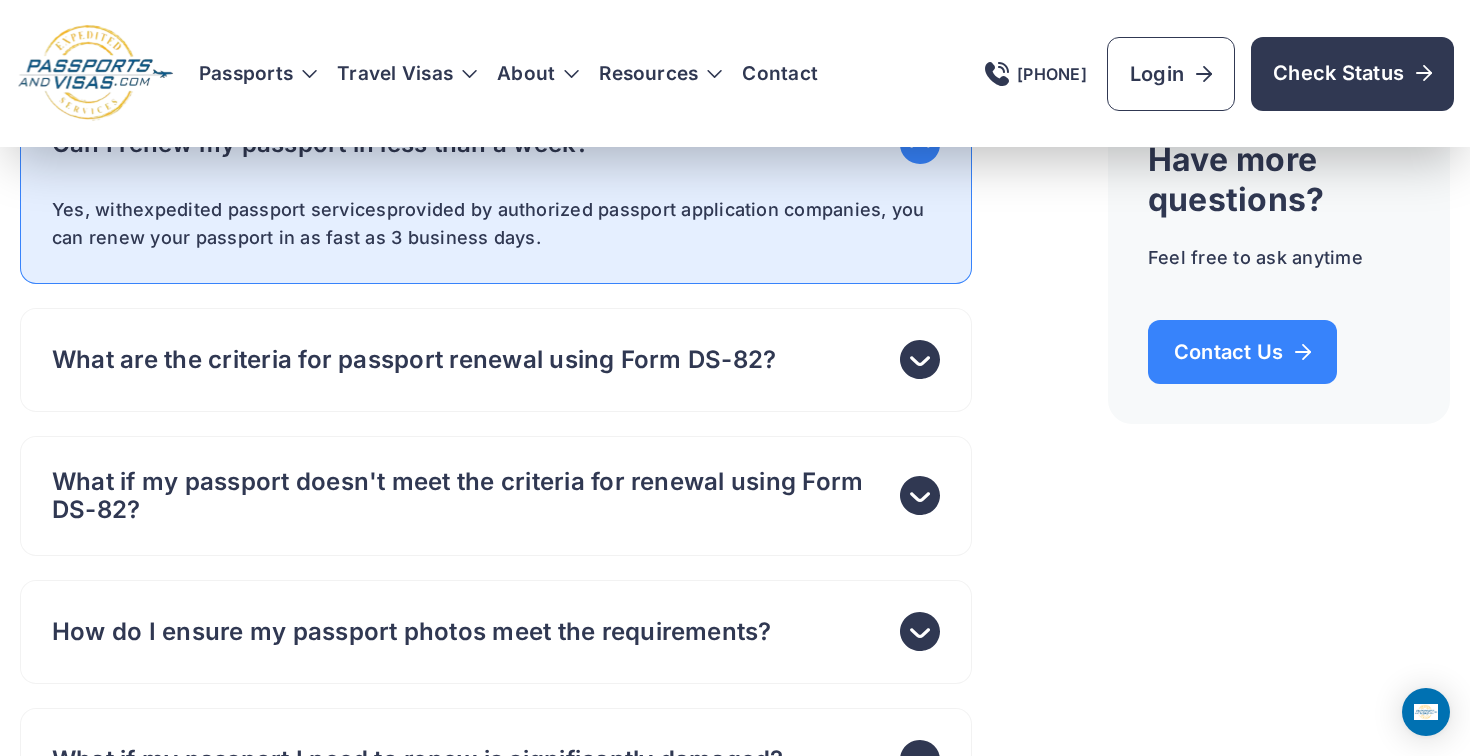scroll, scrollTop: 8386, scrollLeft: 0, axis: vertical 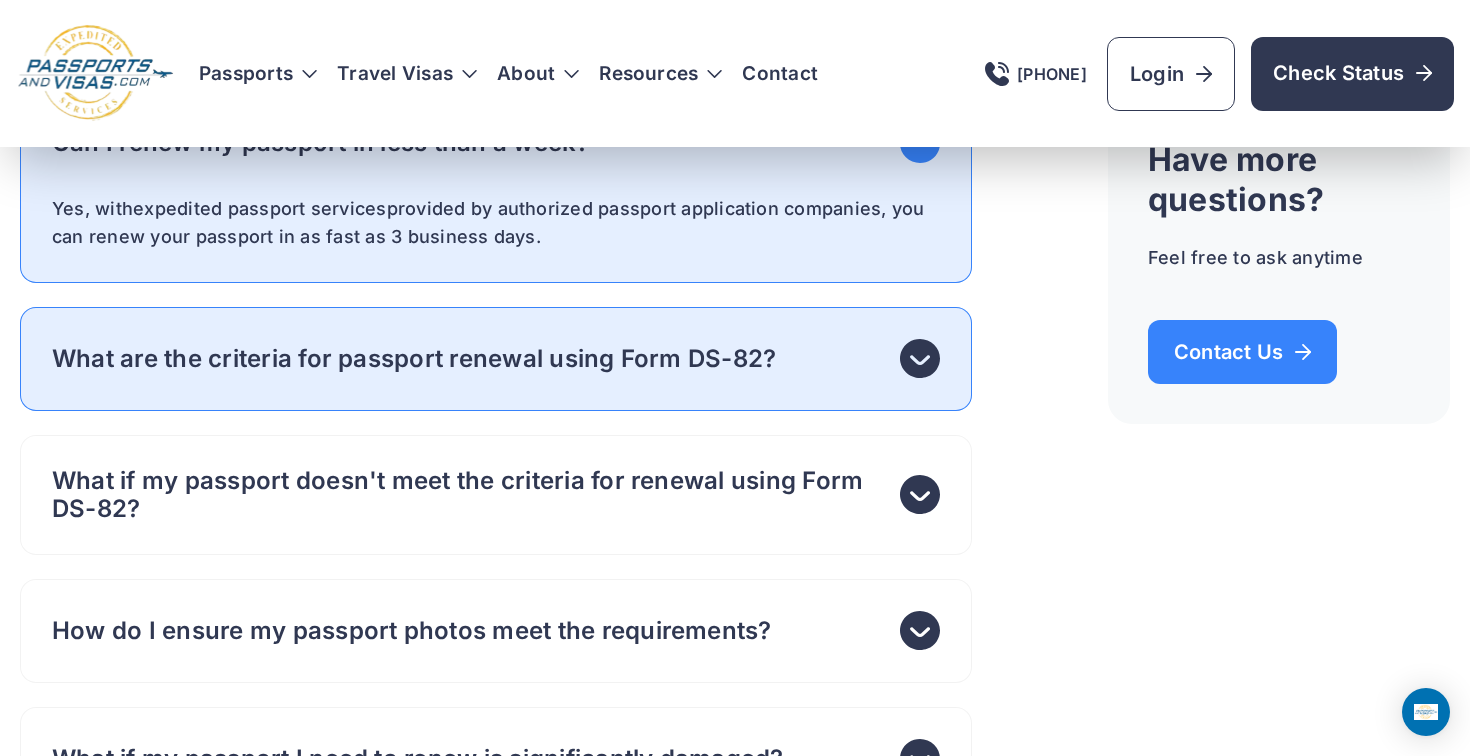 click 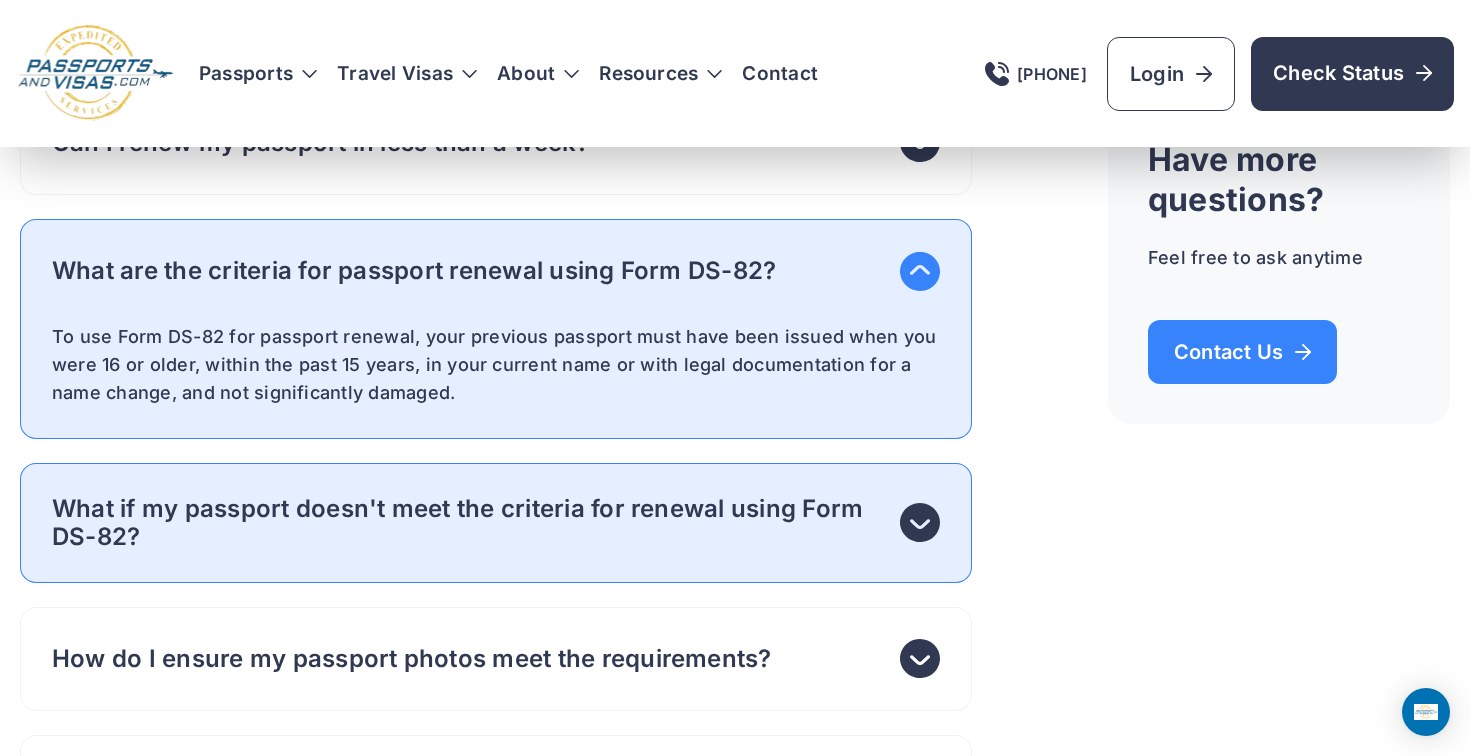 click 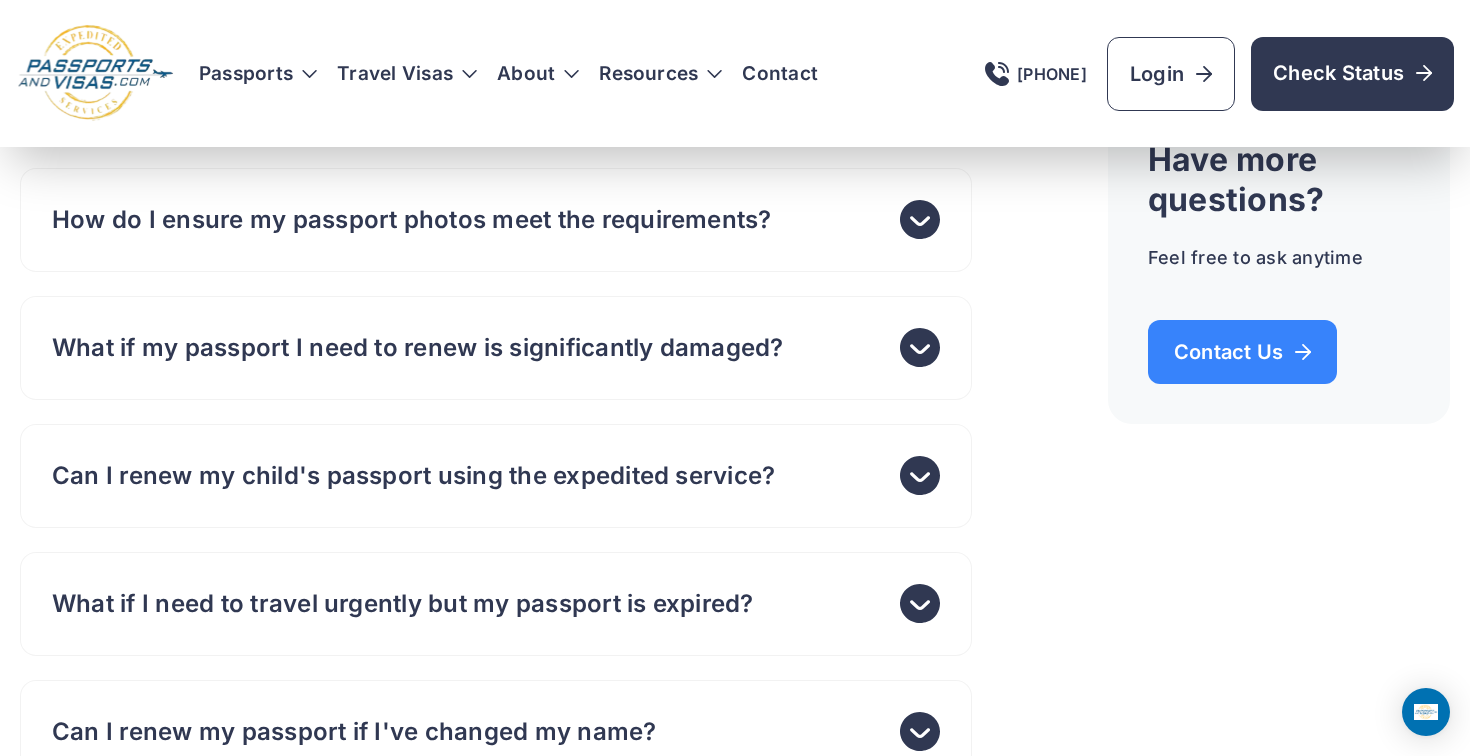 scroll, scrollTop: 8799, scrollLeft: 0, axis: vertical 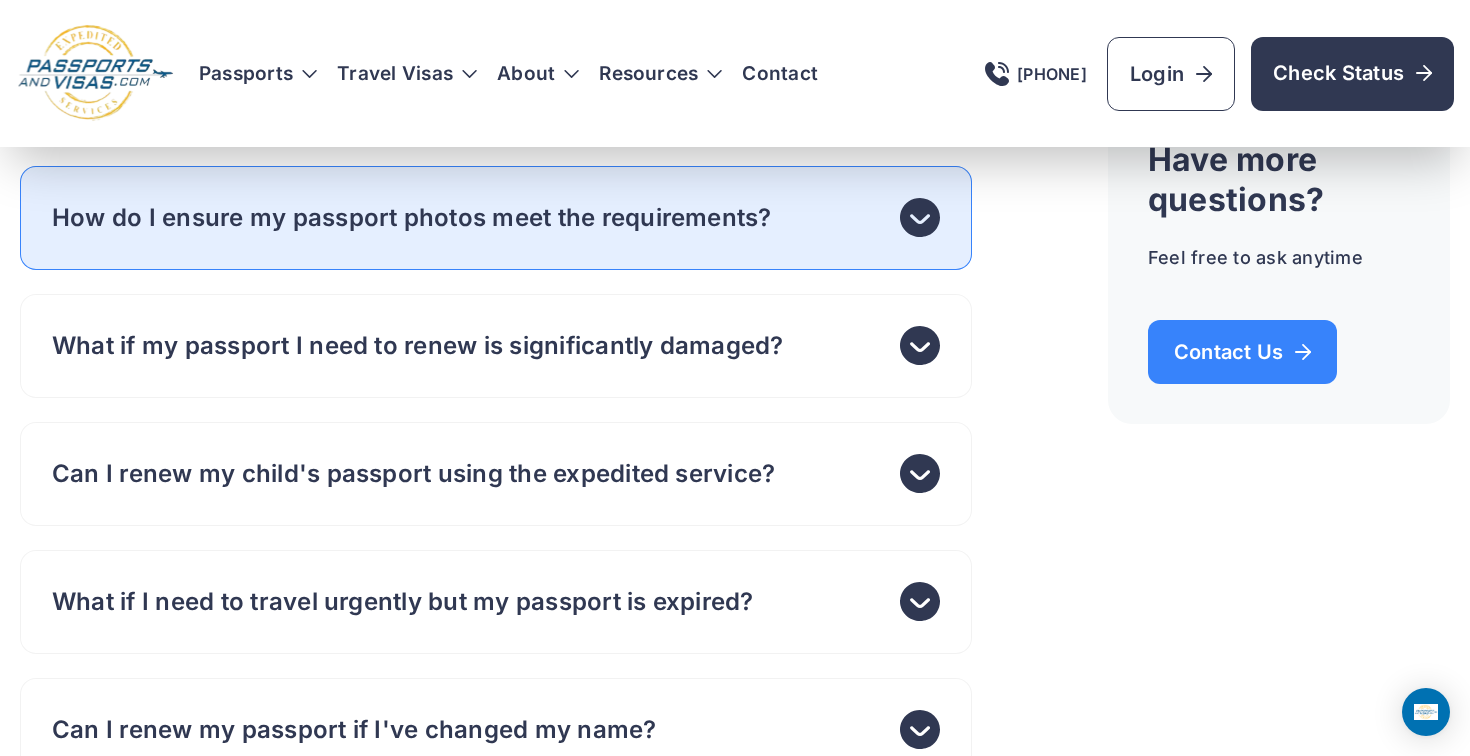 click 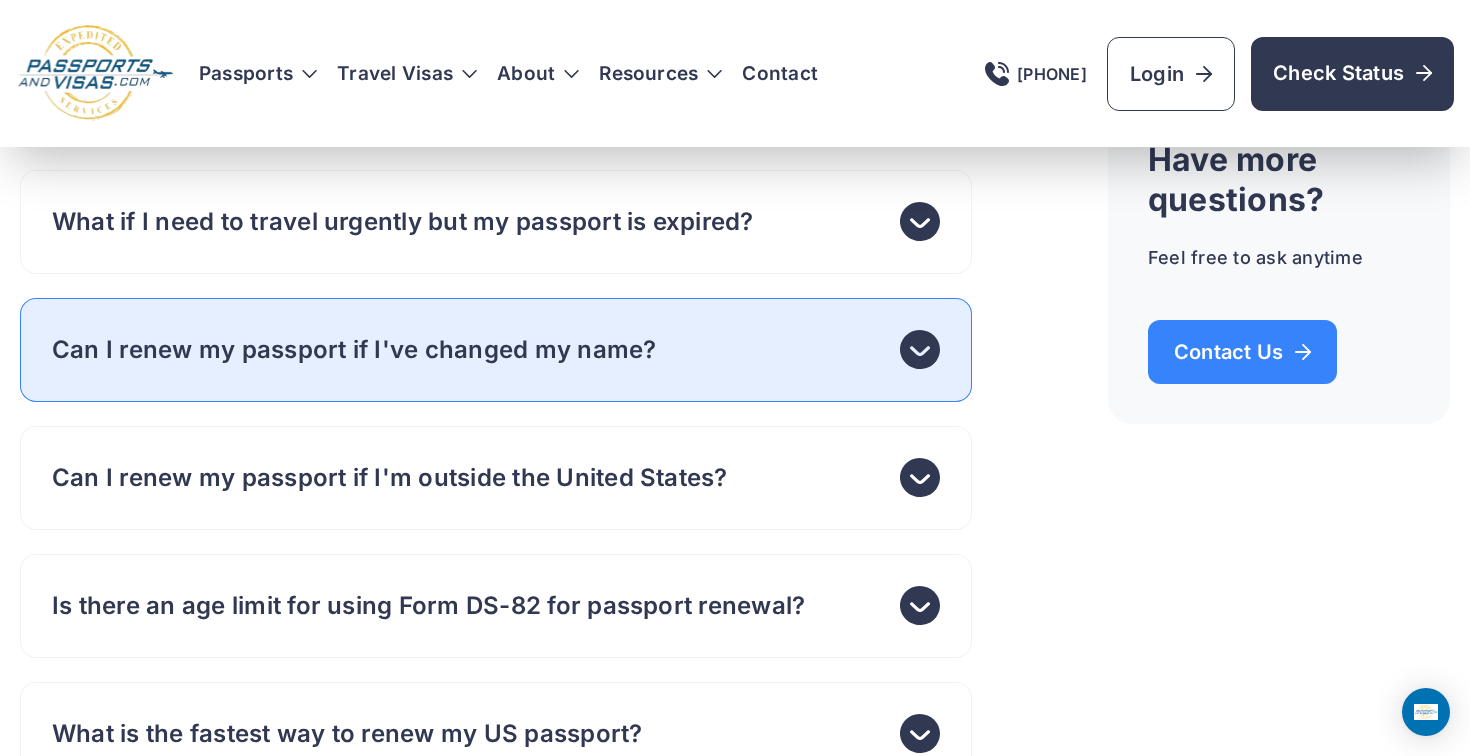 scroll, scrollTop: 9208, scrollLeft: 0, axis: vertical 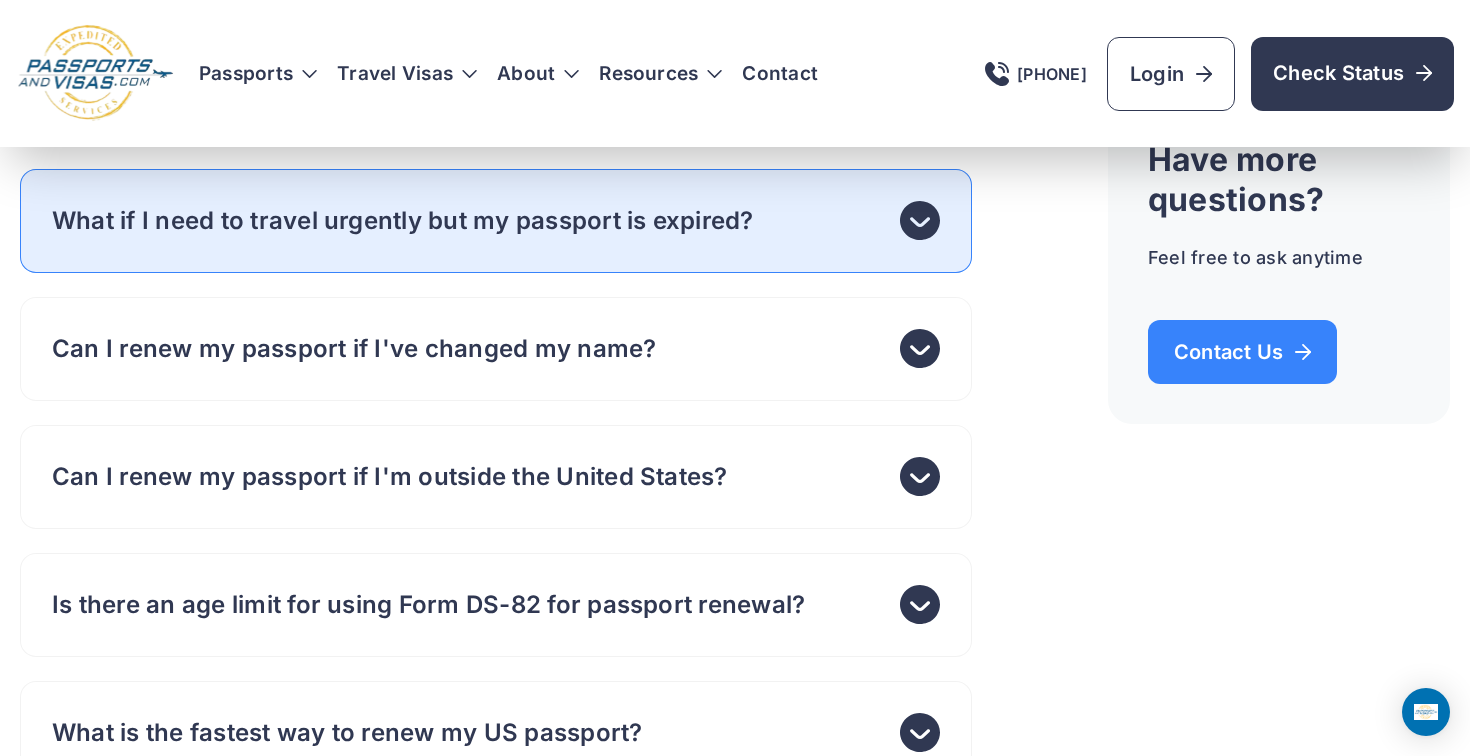 click 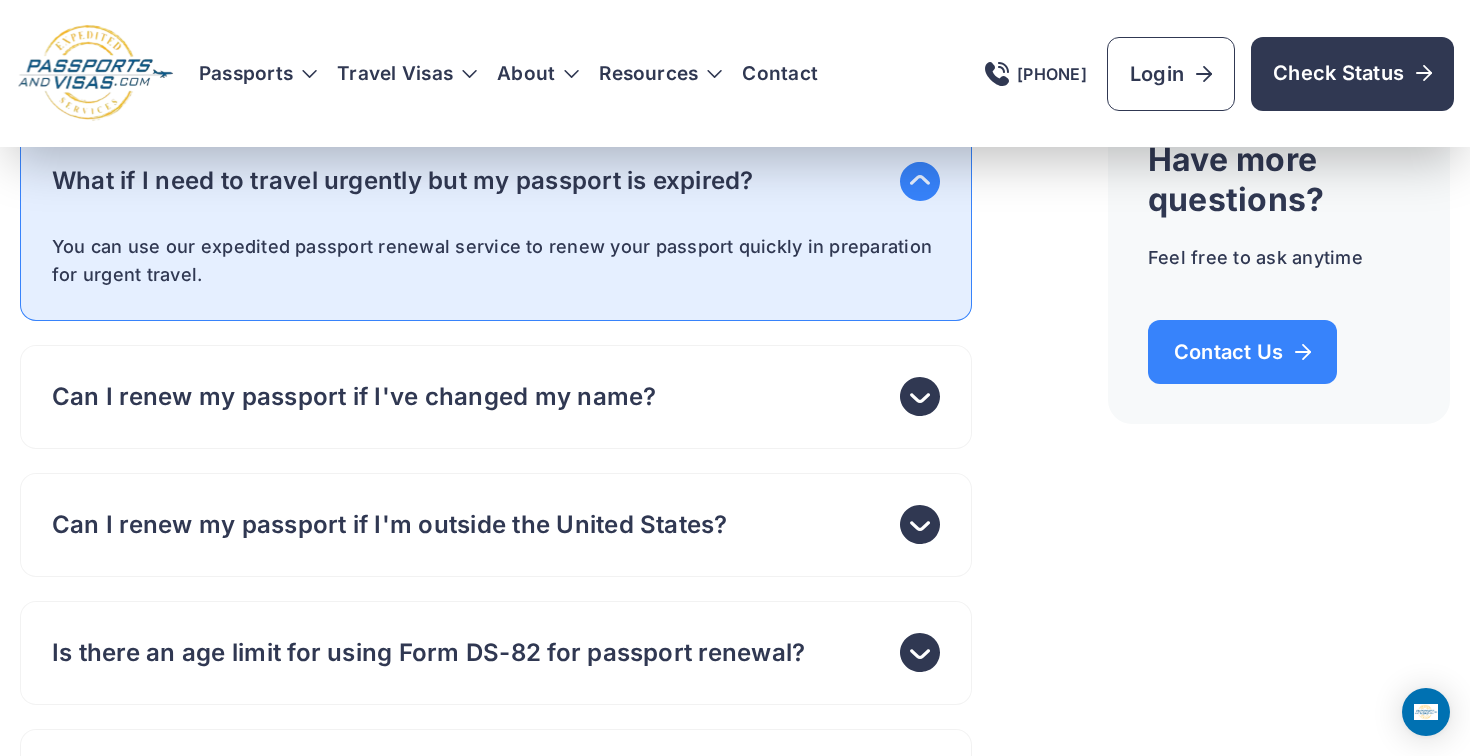 scroll, scrollTop: 9131, scrollLeft: 0, axis: vertical 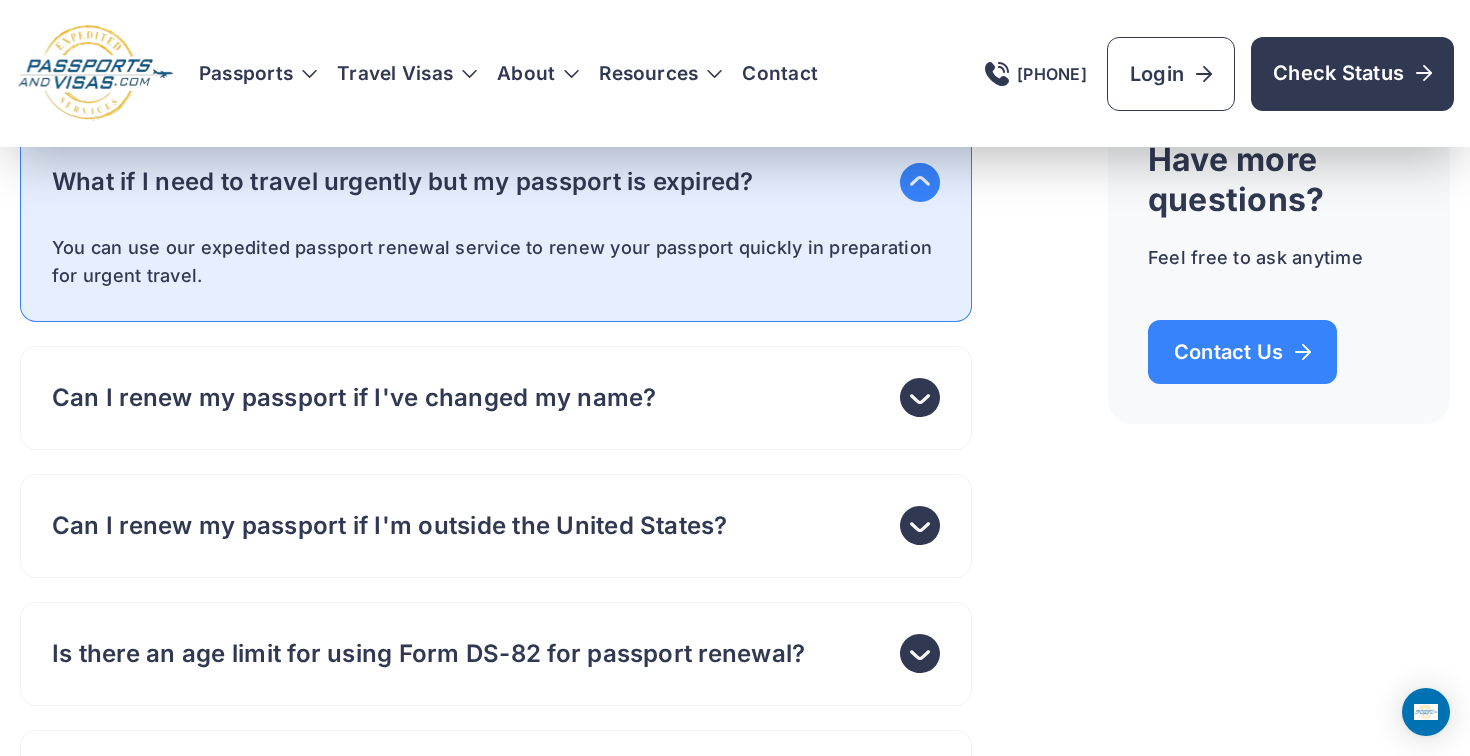 click 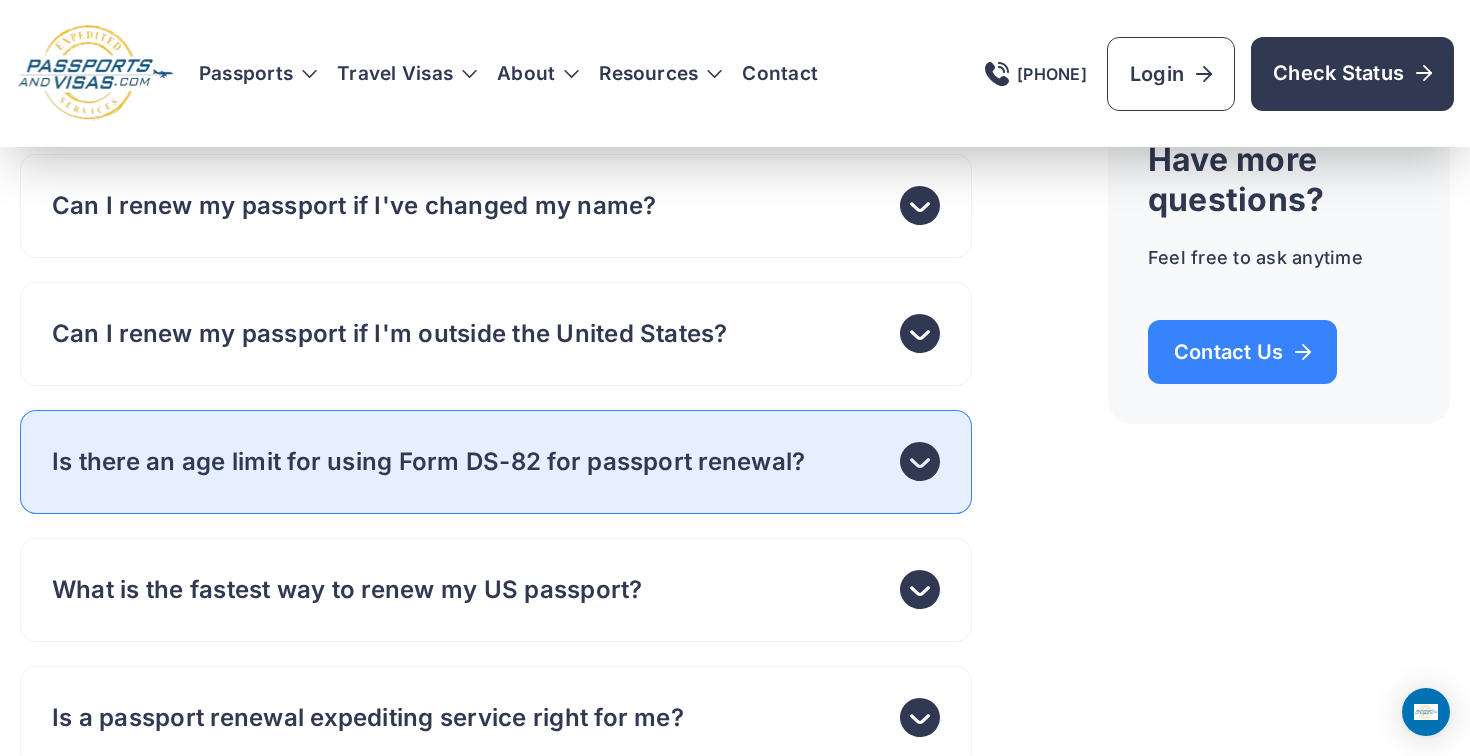 scroll, scrollTop: 9237, scrollLeft: 0, axis: vertical 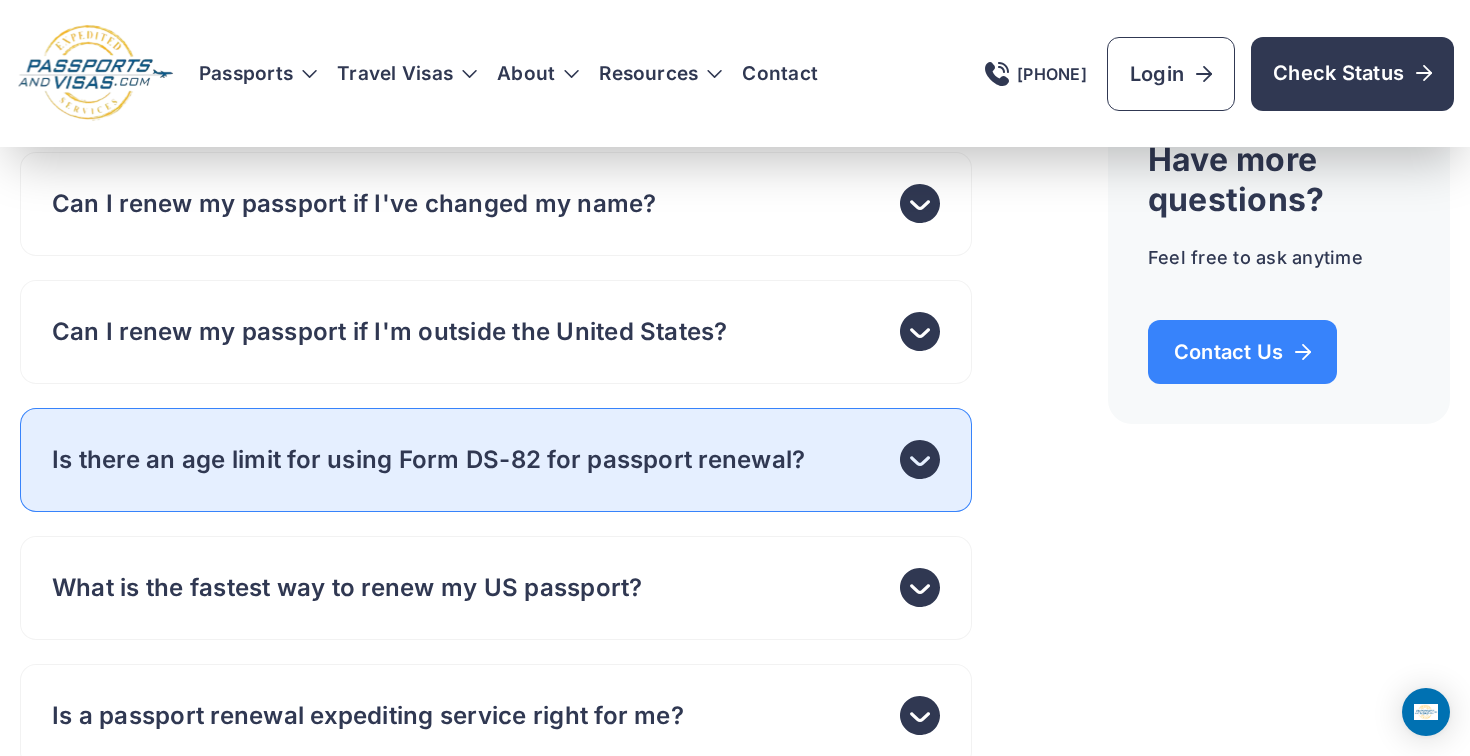 click 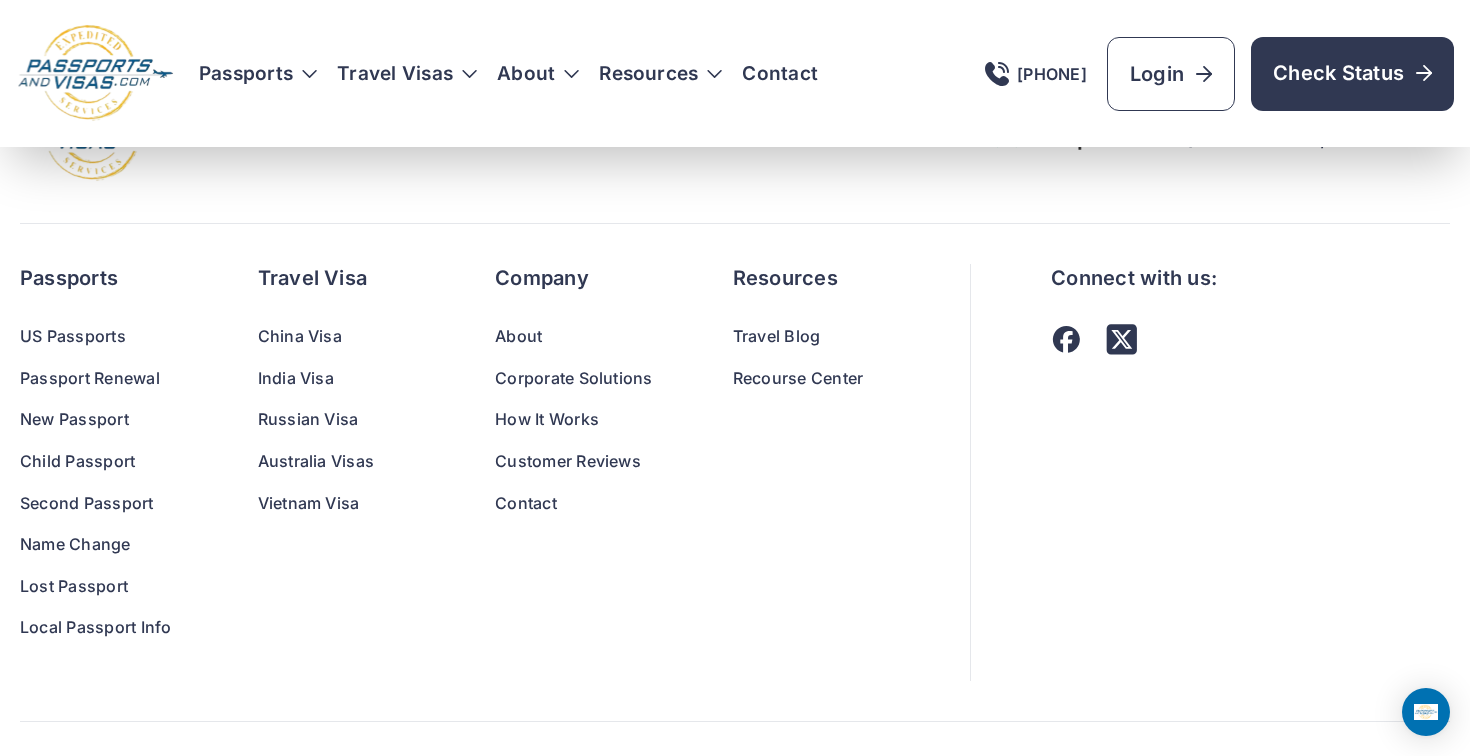 scroll, scrollTop: 14050, scrollLeft: 0, axis: vertical 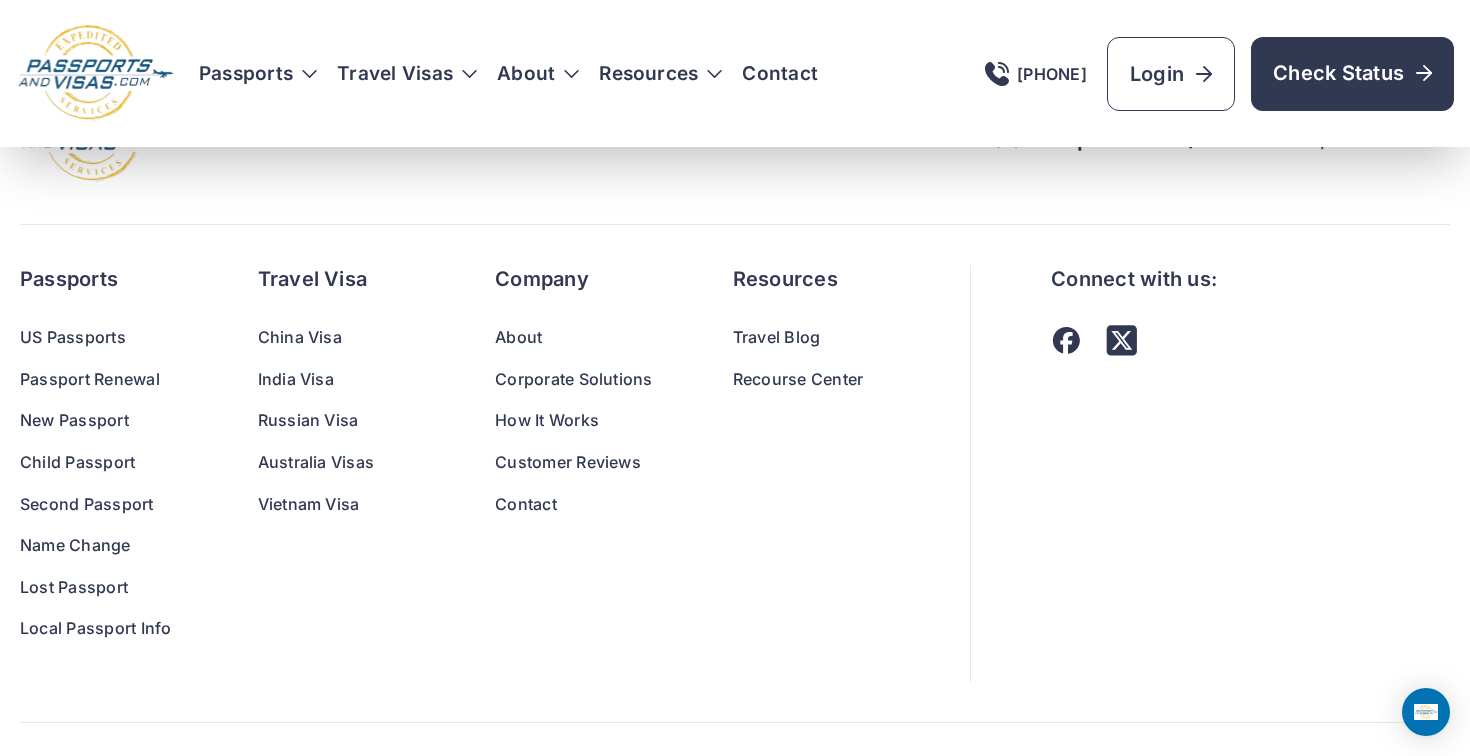 click on "Passport Renewal" at bounding box center [99, 380] 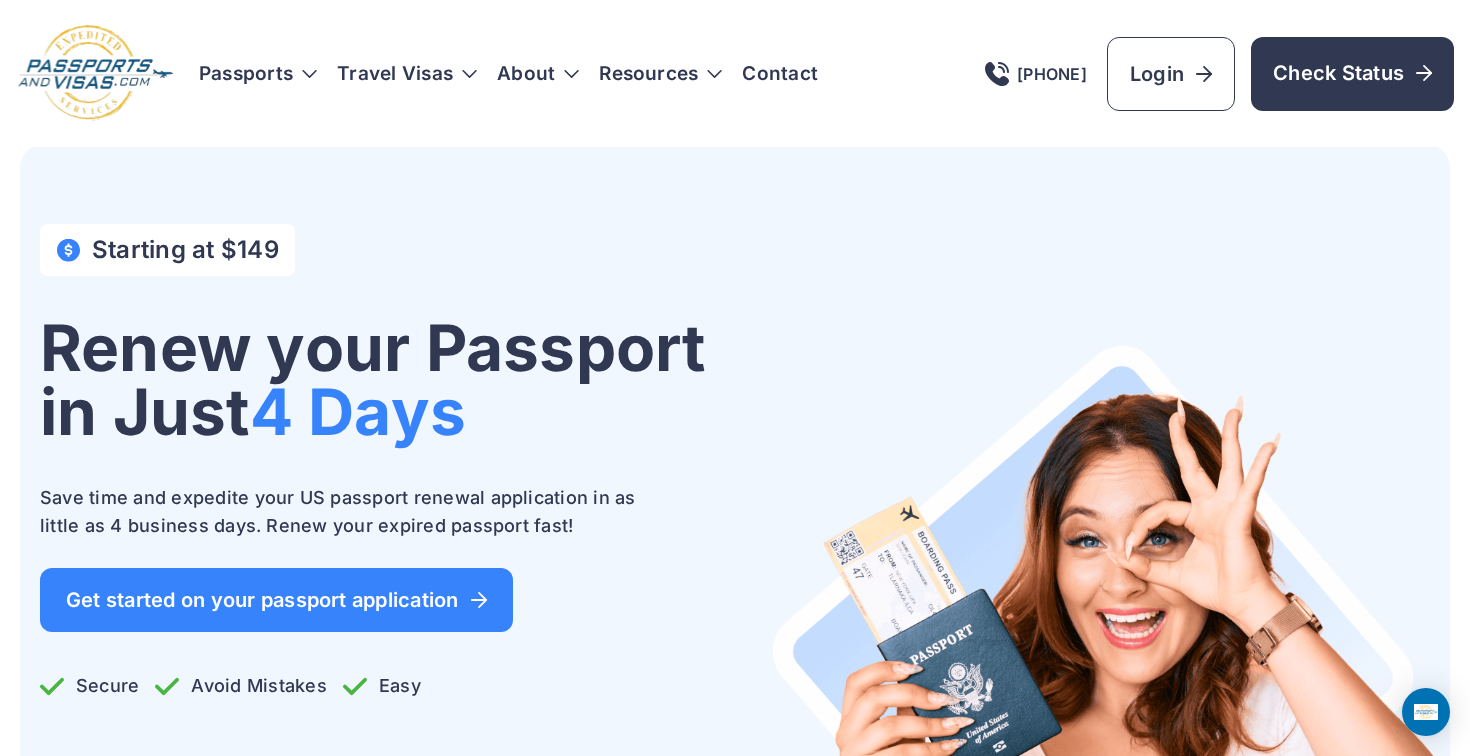scroll, scrollTop: 0, scrollLeft: 0, axis: both 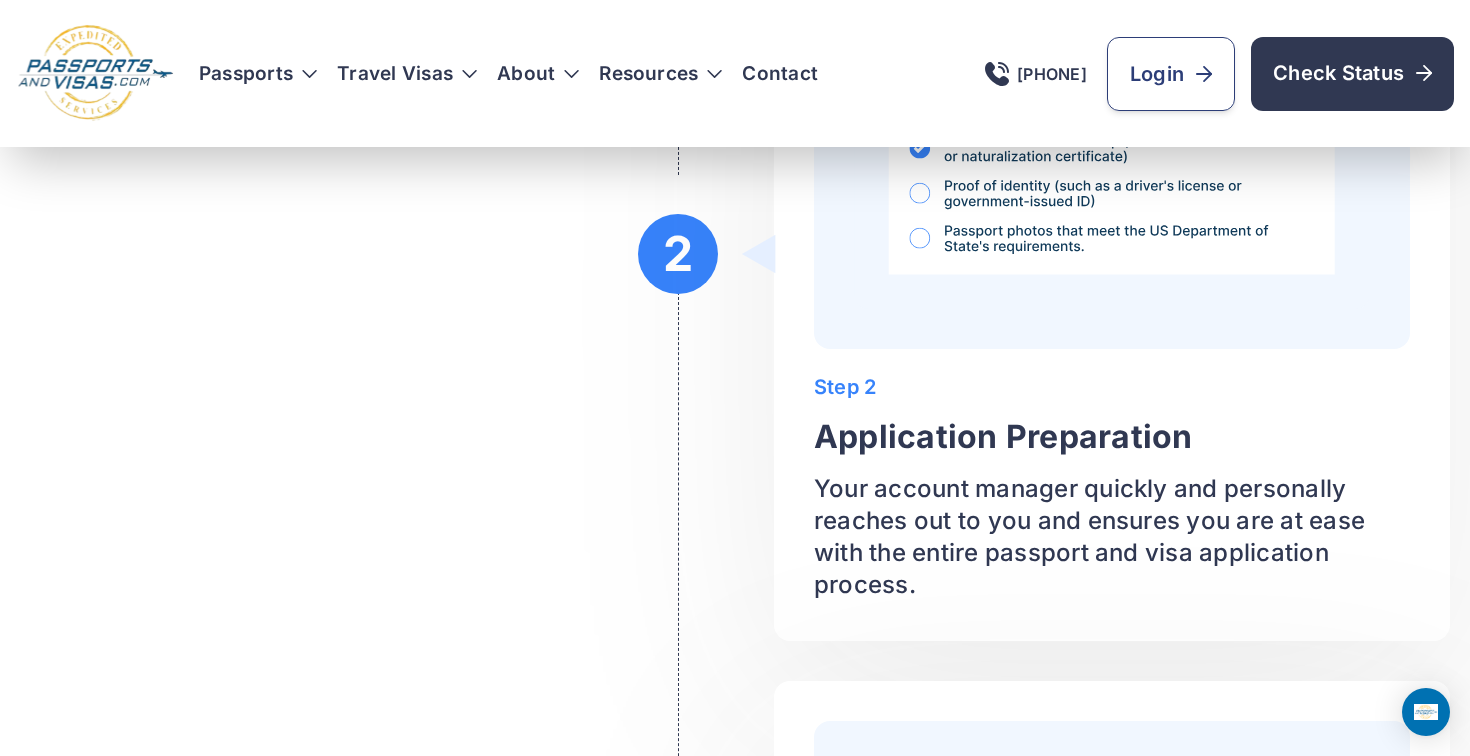click on "Login" at bounding box center [1171, 74] 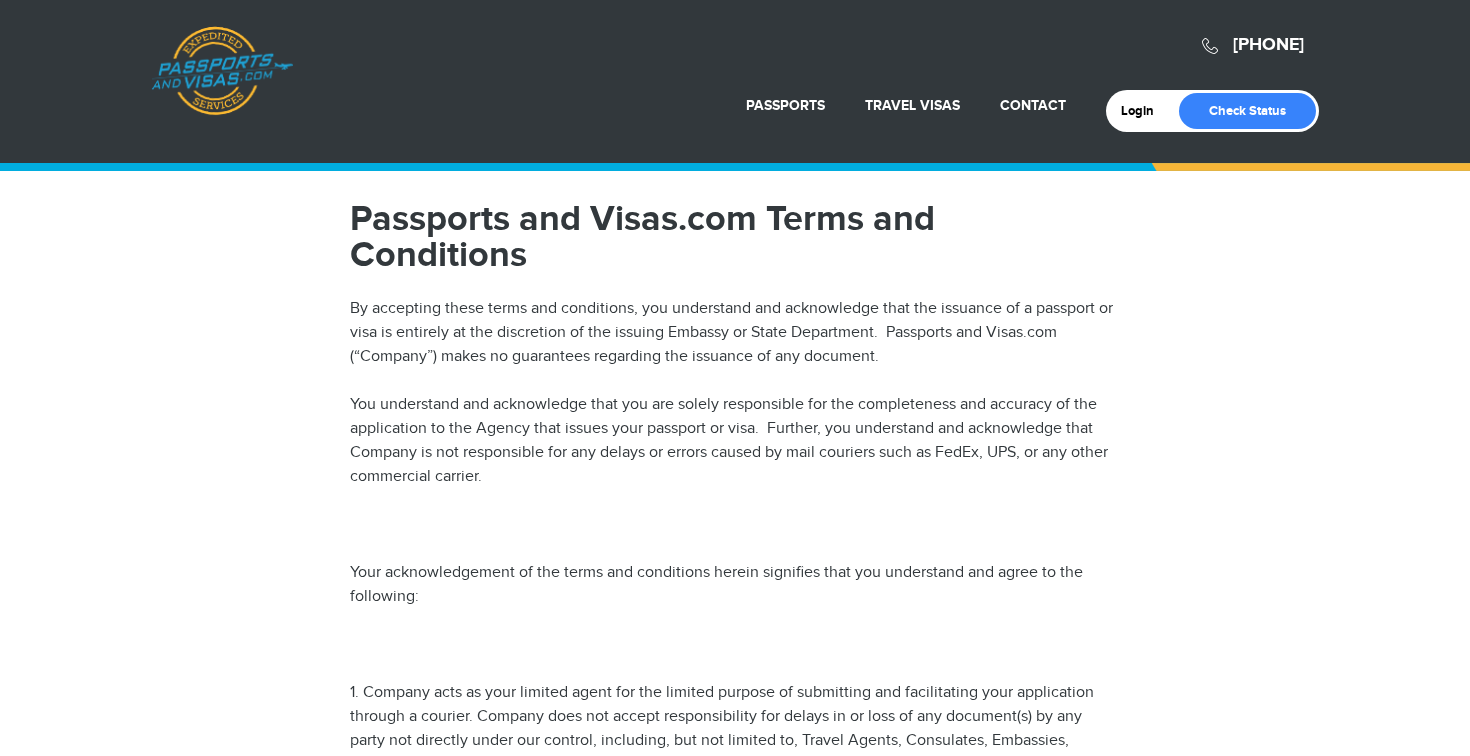 scroll, scrollTop: 0, scrollLeft: 0, axis: both 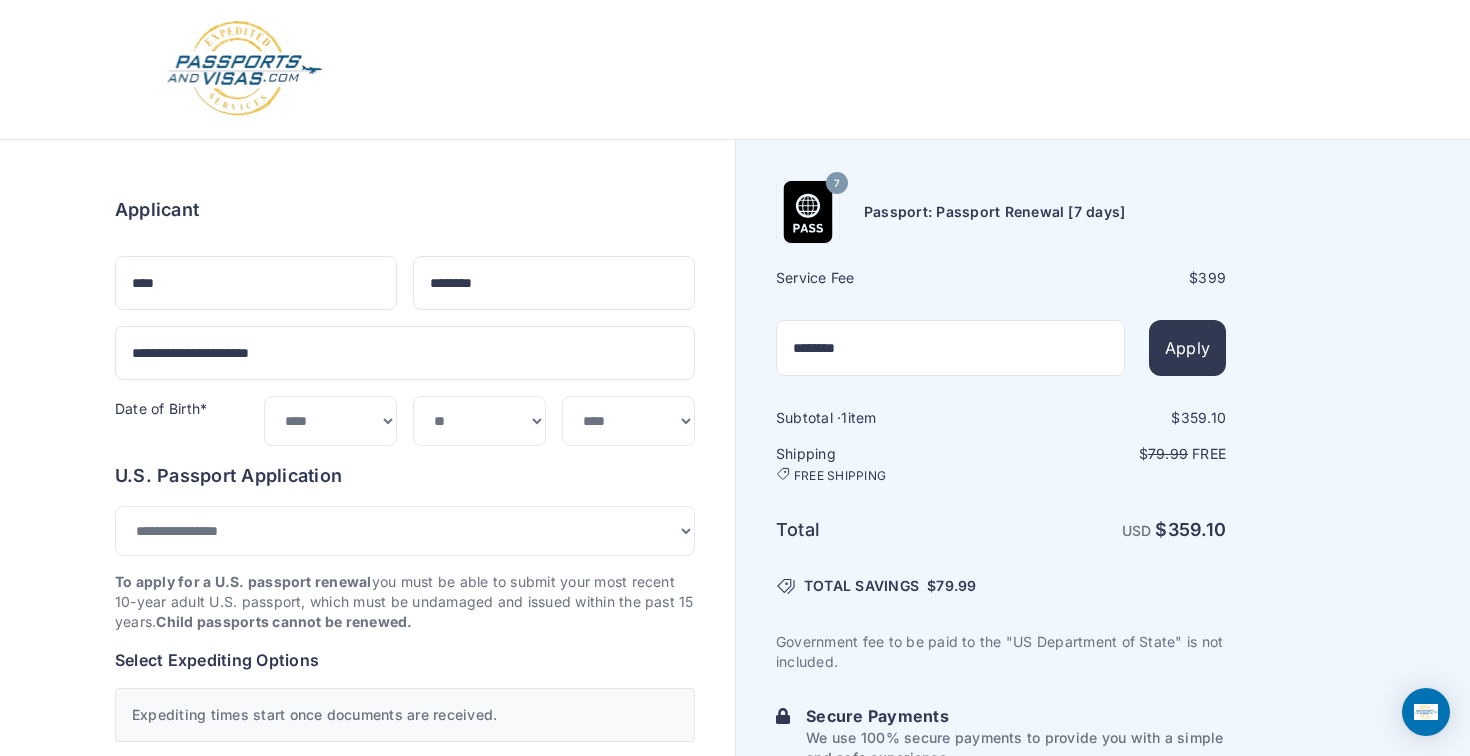 select on "*******" 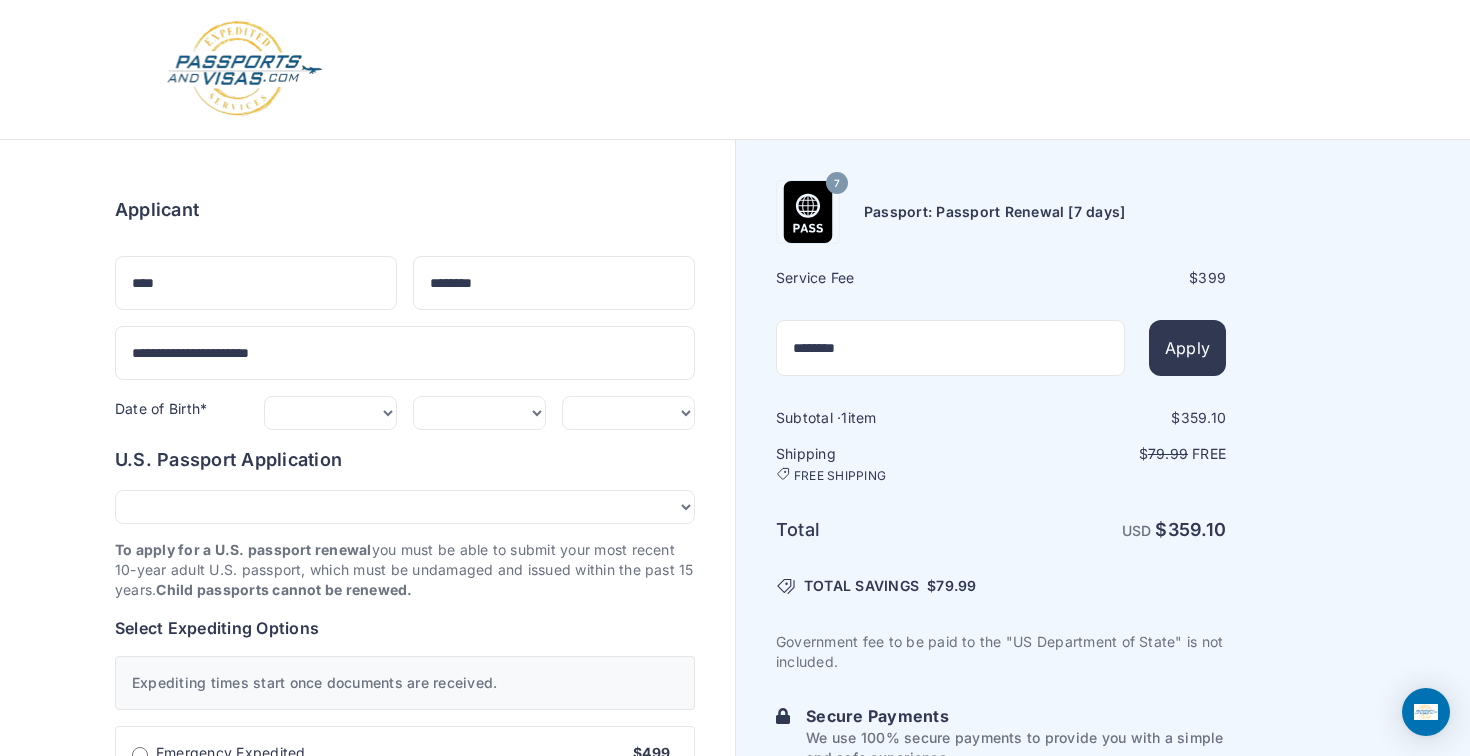 scroll, scrollTop: 1047, scrollLeft: 0, axis: vertical 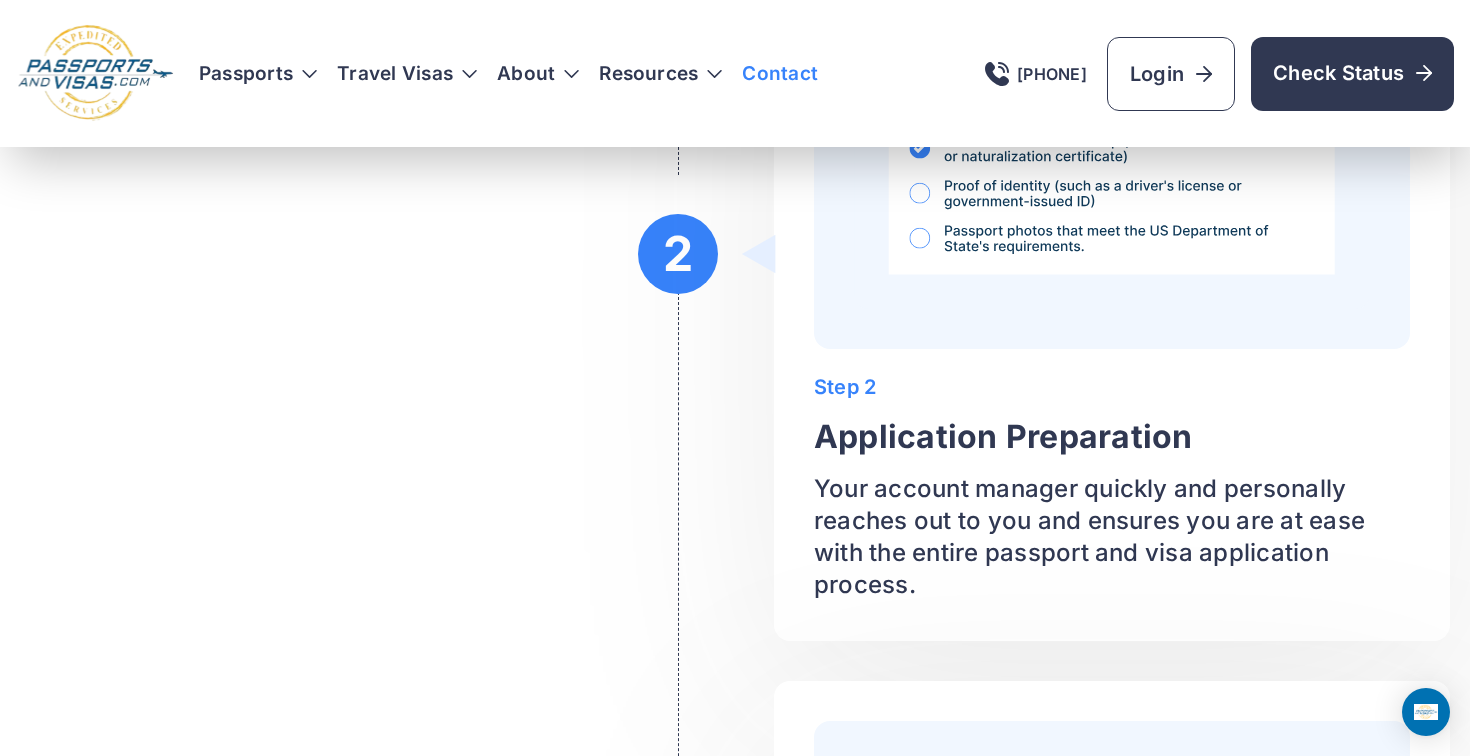 click on "Contact" at bounding box center [780, 74] 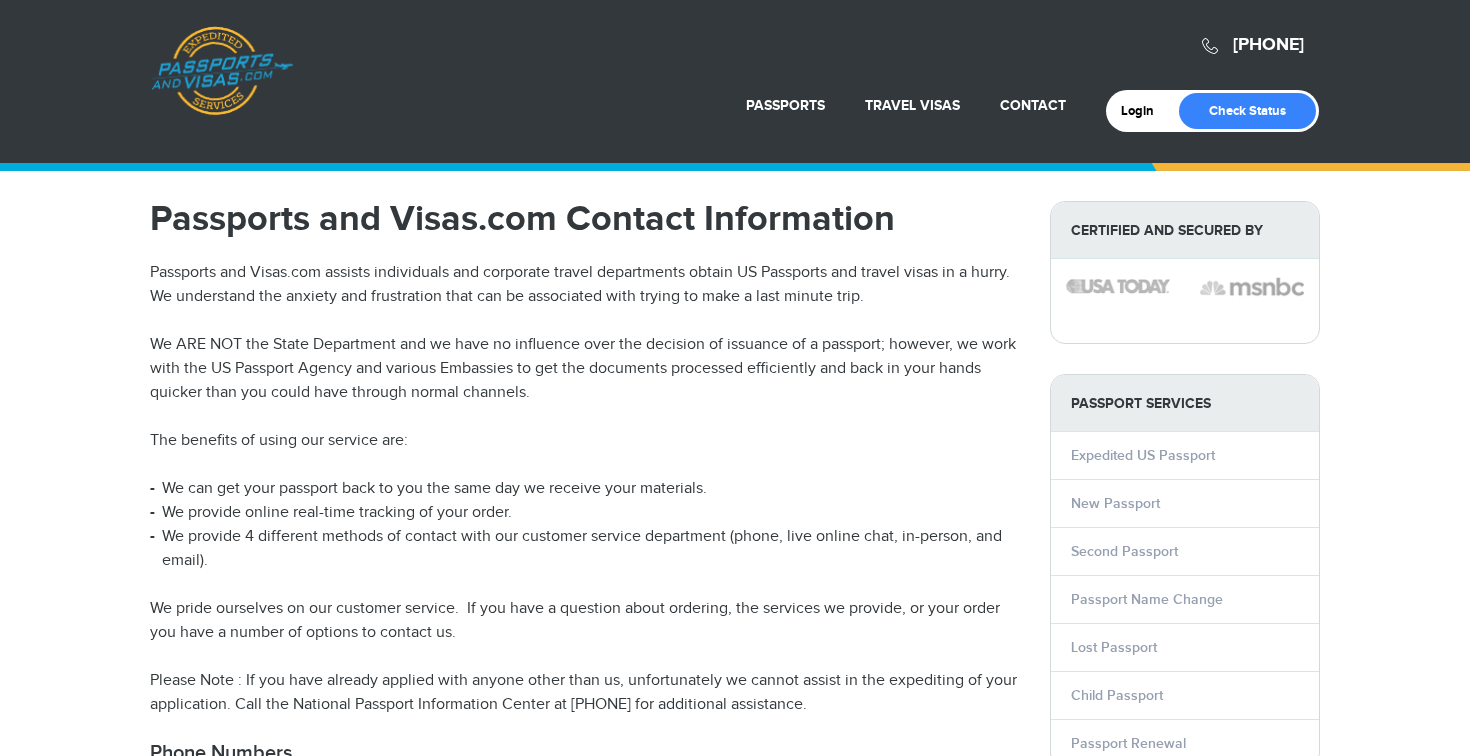 scroll, scrollTop: 0, scrollLeft: 0, axis: both 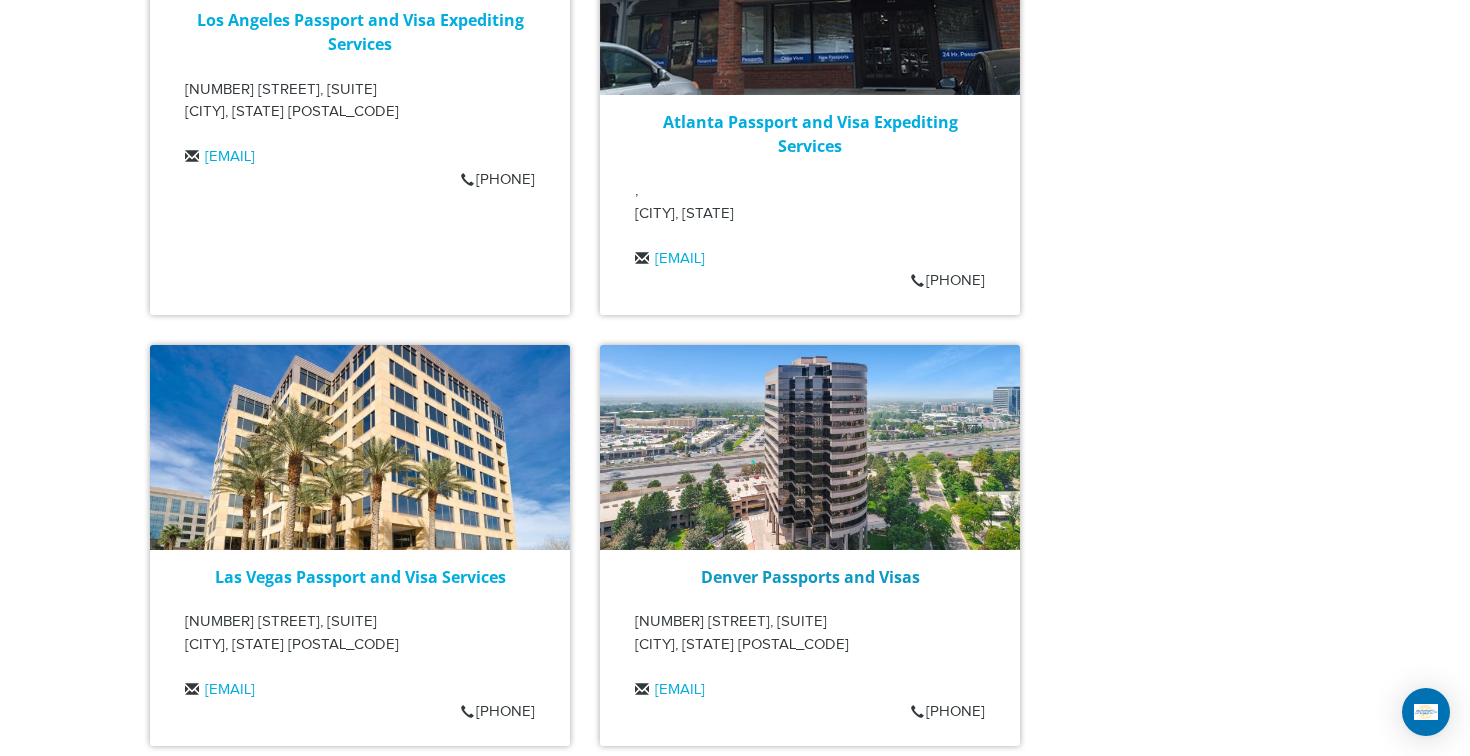 click on "Denver Passports and Visas" at bounding box center (810, 577) 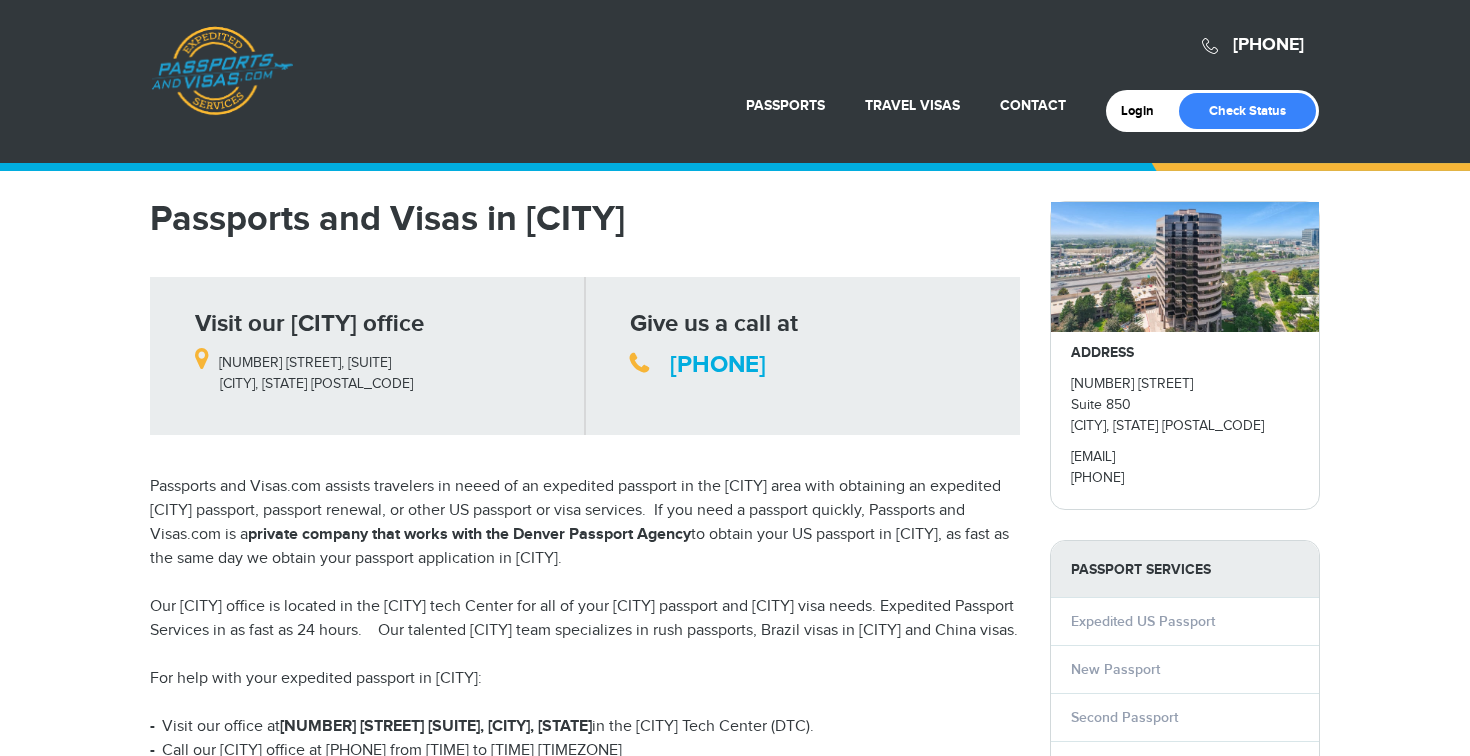 scroll, scrollTop: 0, scrollLeft: 0, axis: both 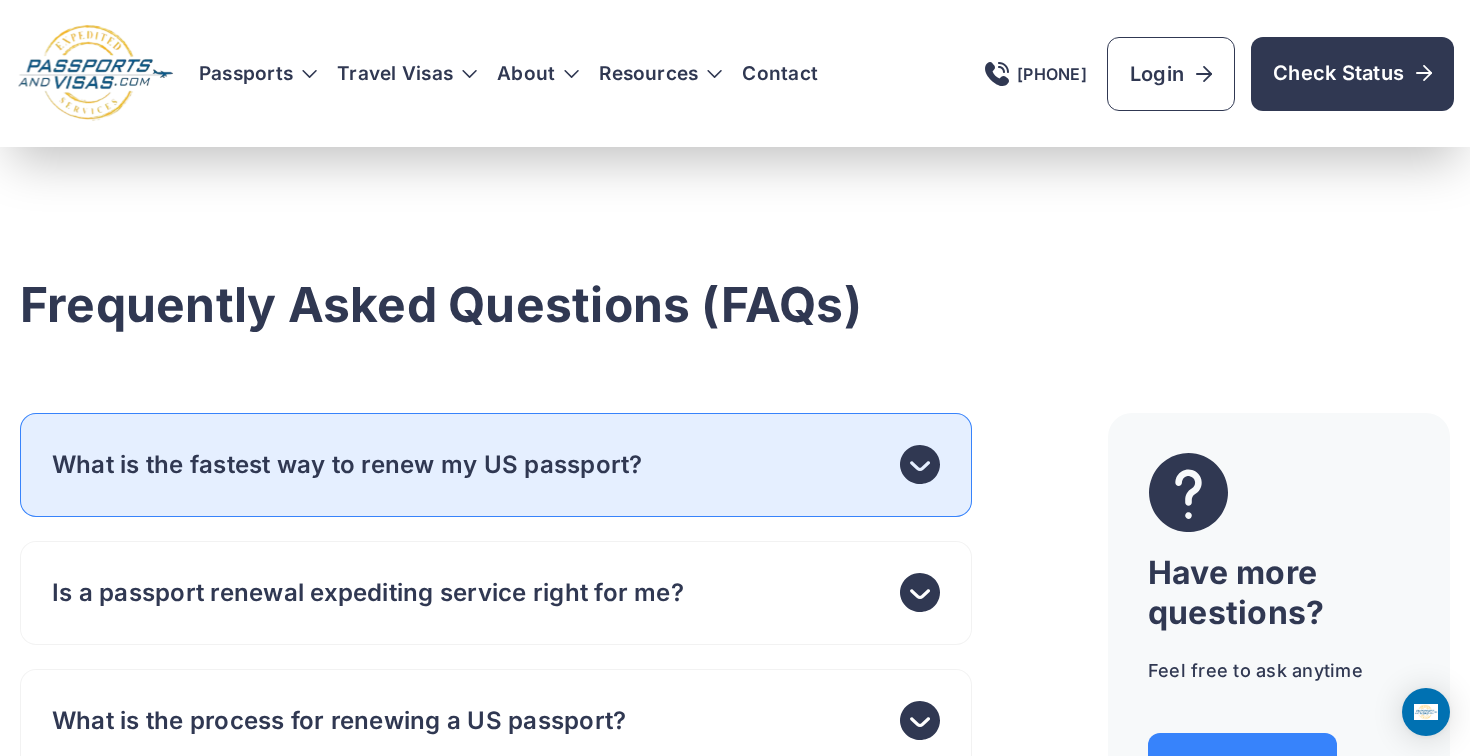 click on "What is the fastest way to renew my US passport?" at bounding box center (347, 465) 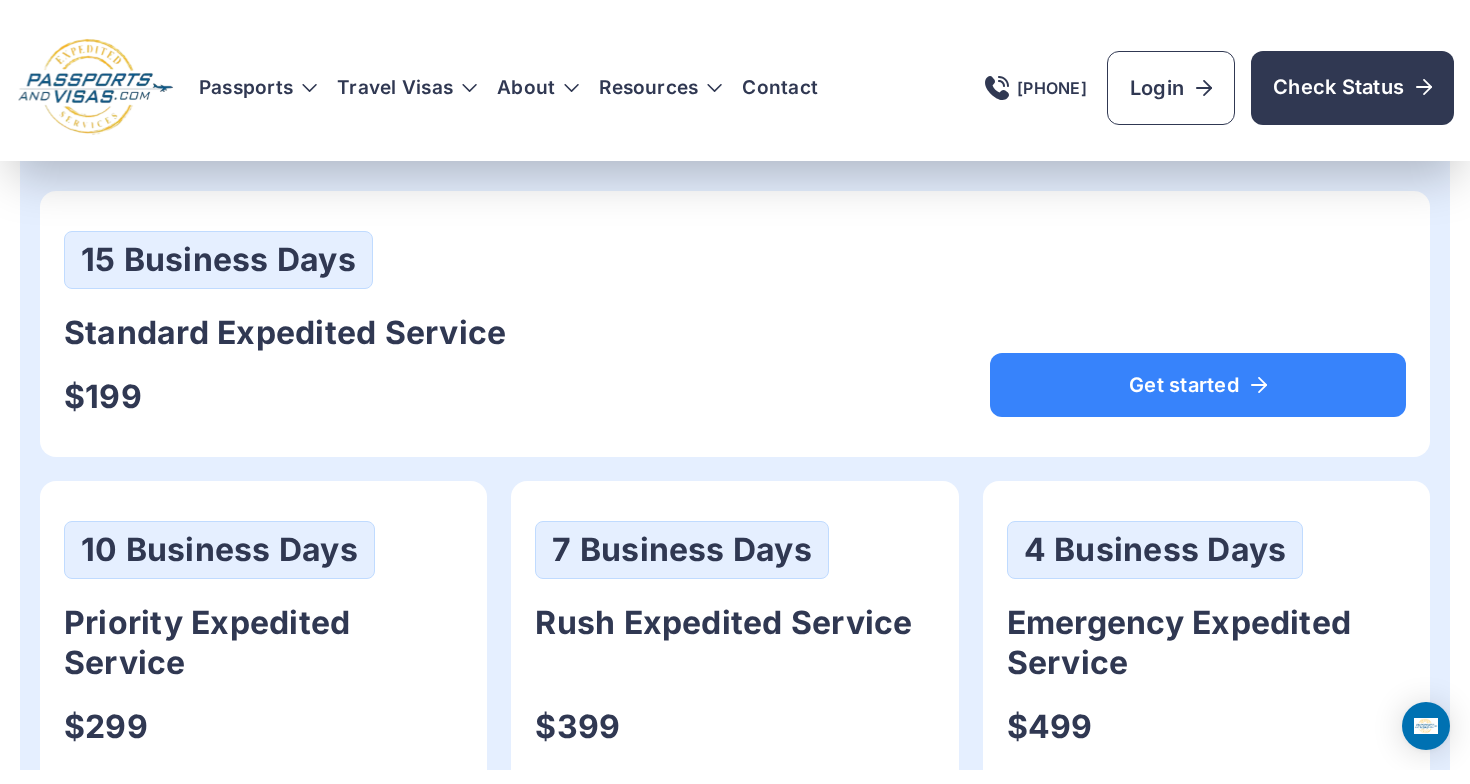 scroll, scrollTop: 1092, scrollLeft: 0, axis: vertical 